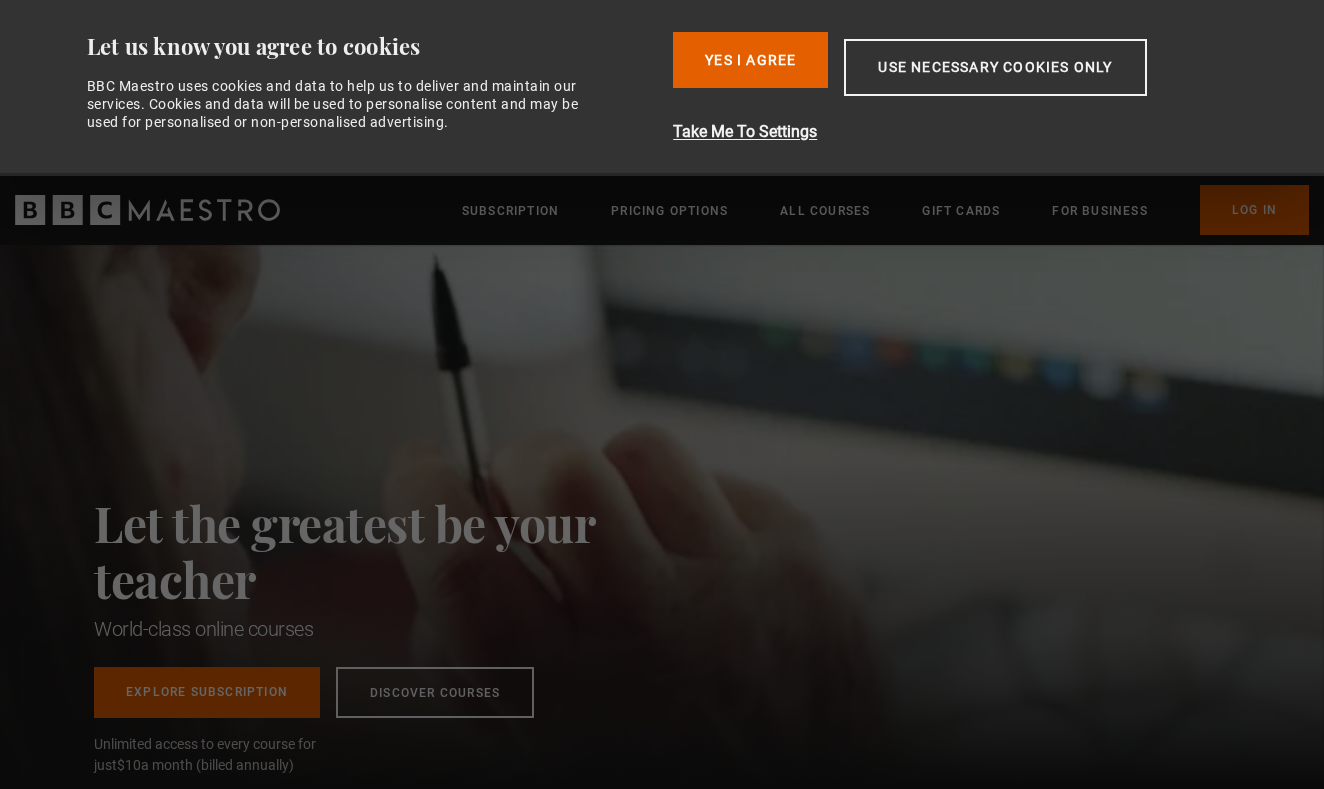scroll, scrollTop: 0, scrollLeft: 0, axis: both 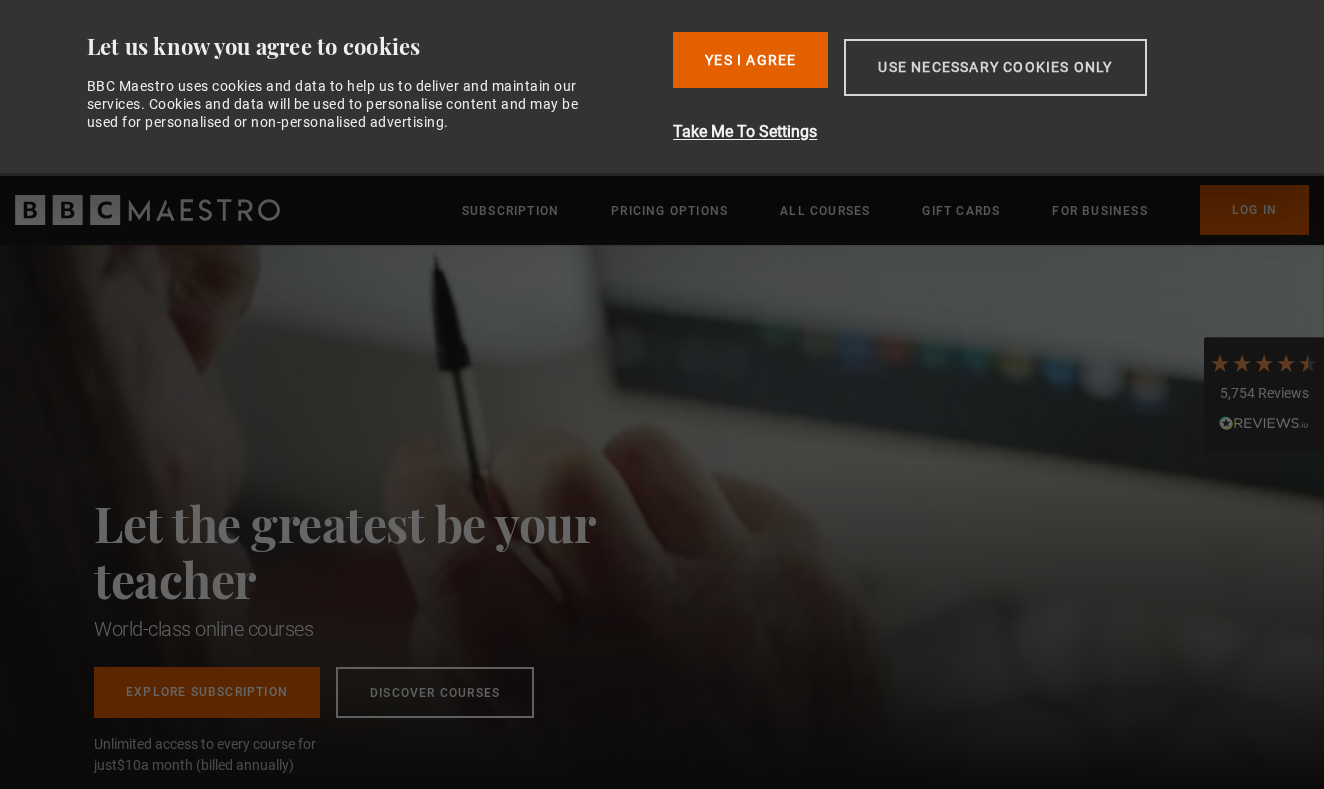 click on "Use necessary cookies only" at bounding box center [995, 67] 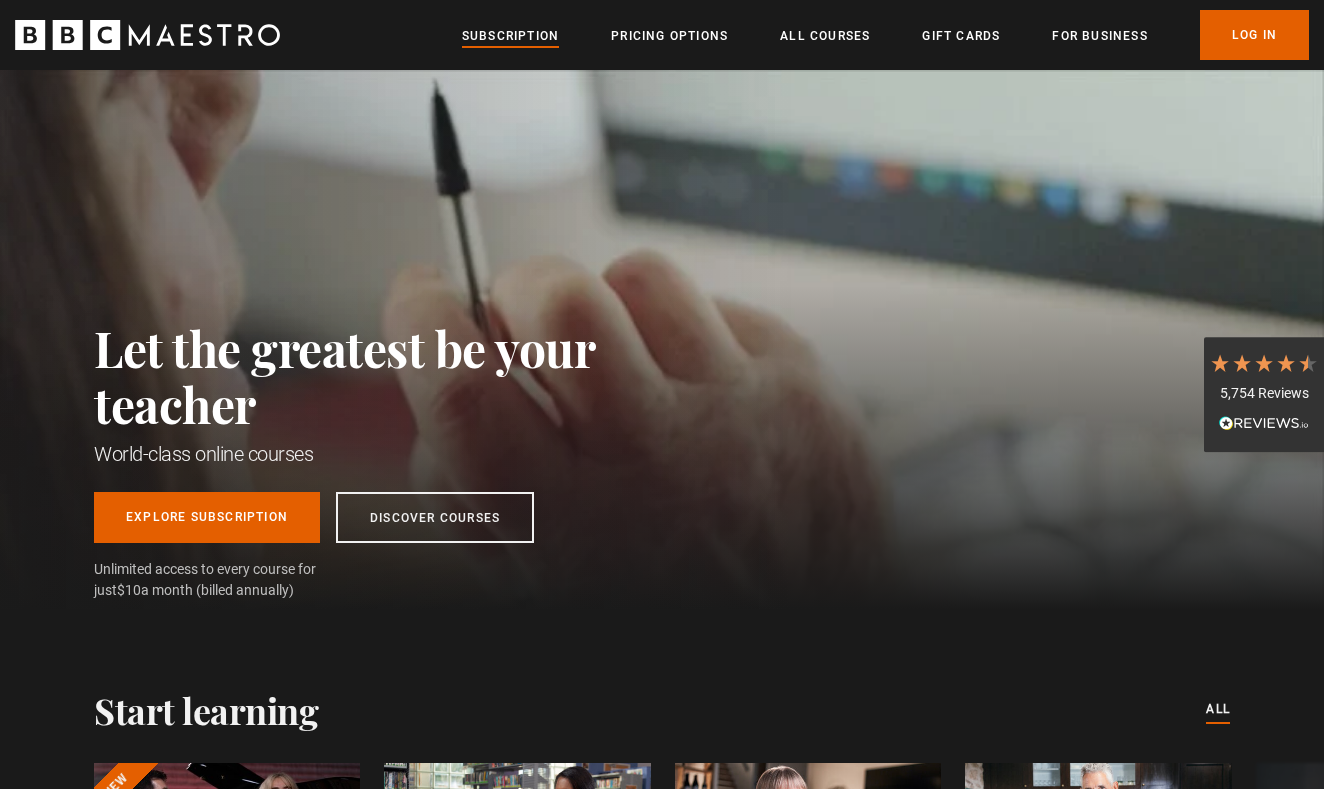 click on "Subscription" at bounding box center (510, 36) 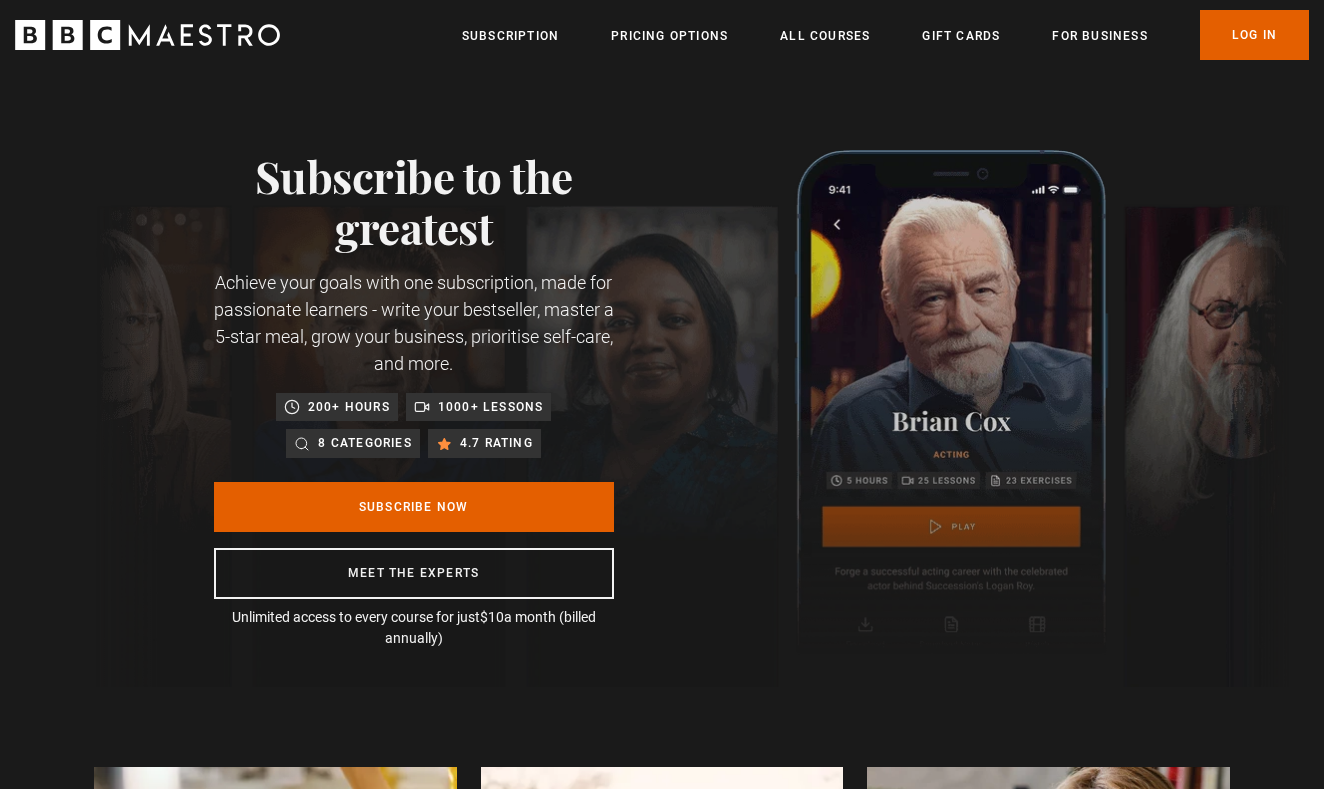 scroll, scrollTop: 0, scrollLeft: 0, axis: both 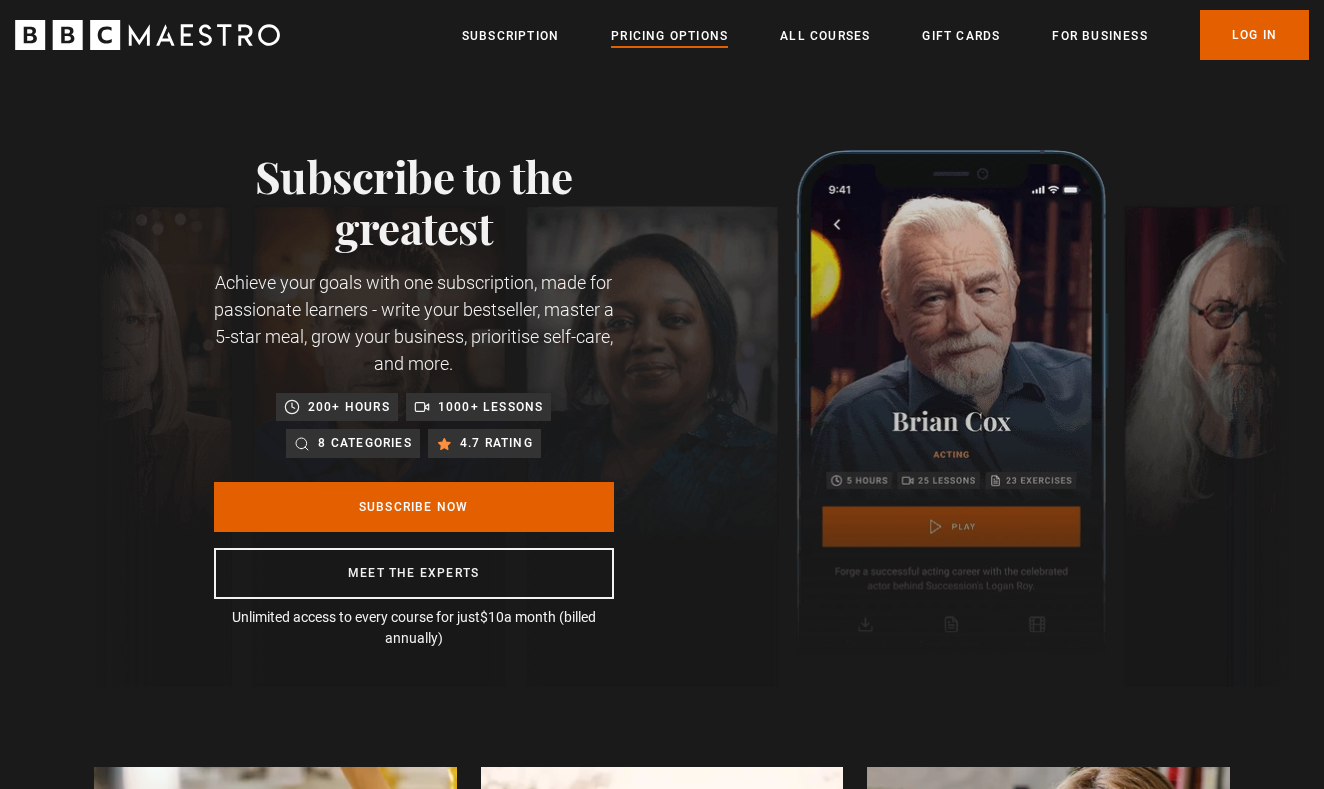 click on "Pricing Options" at bounding box center [669, 36] 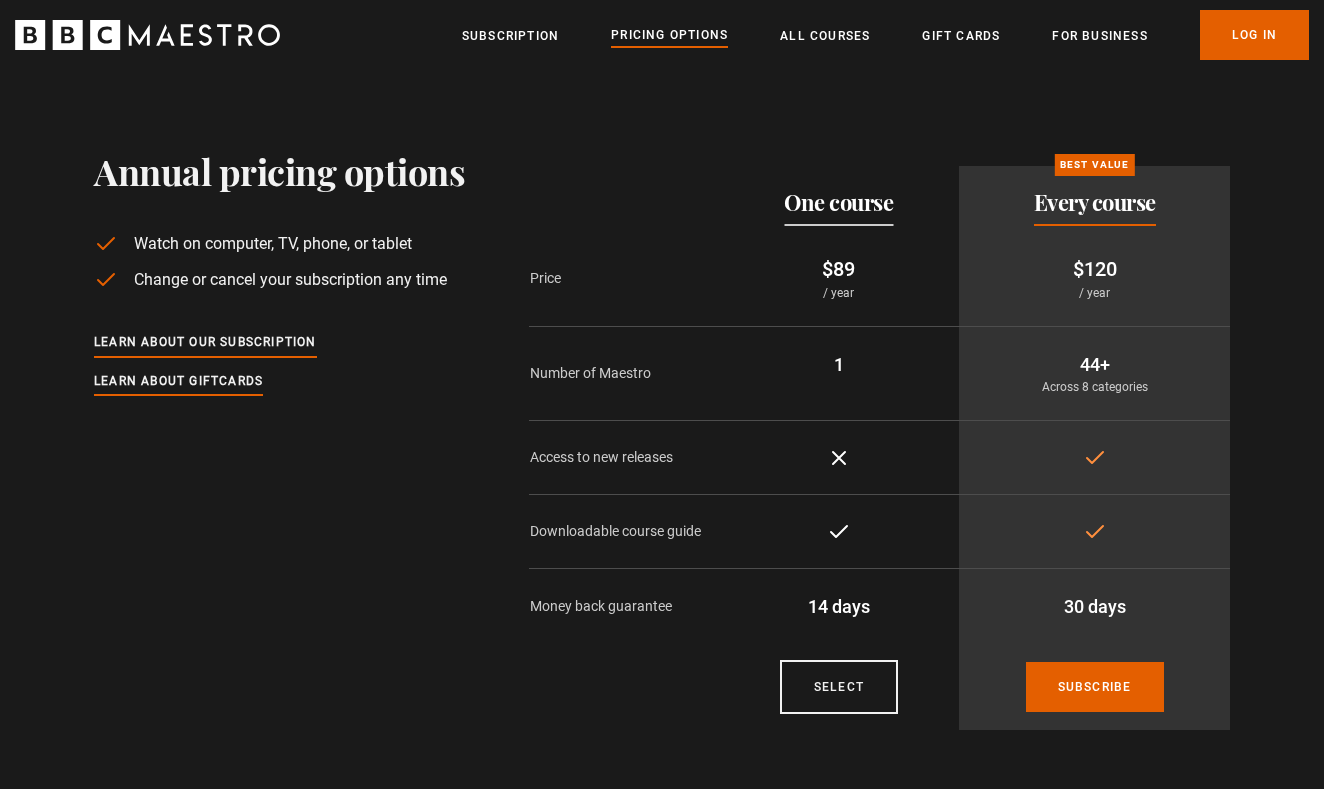 scroll, scrollTop: 0, scrollLeft: 0, axis: both 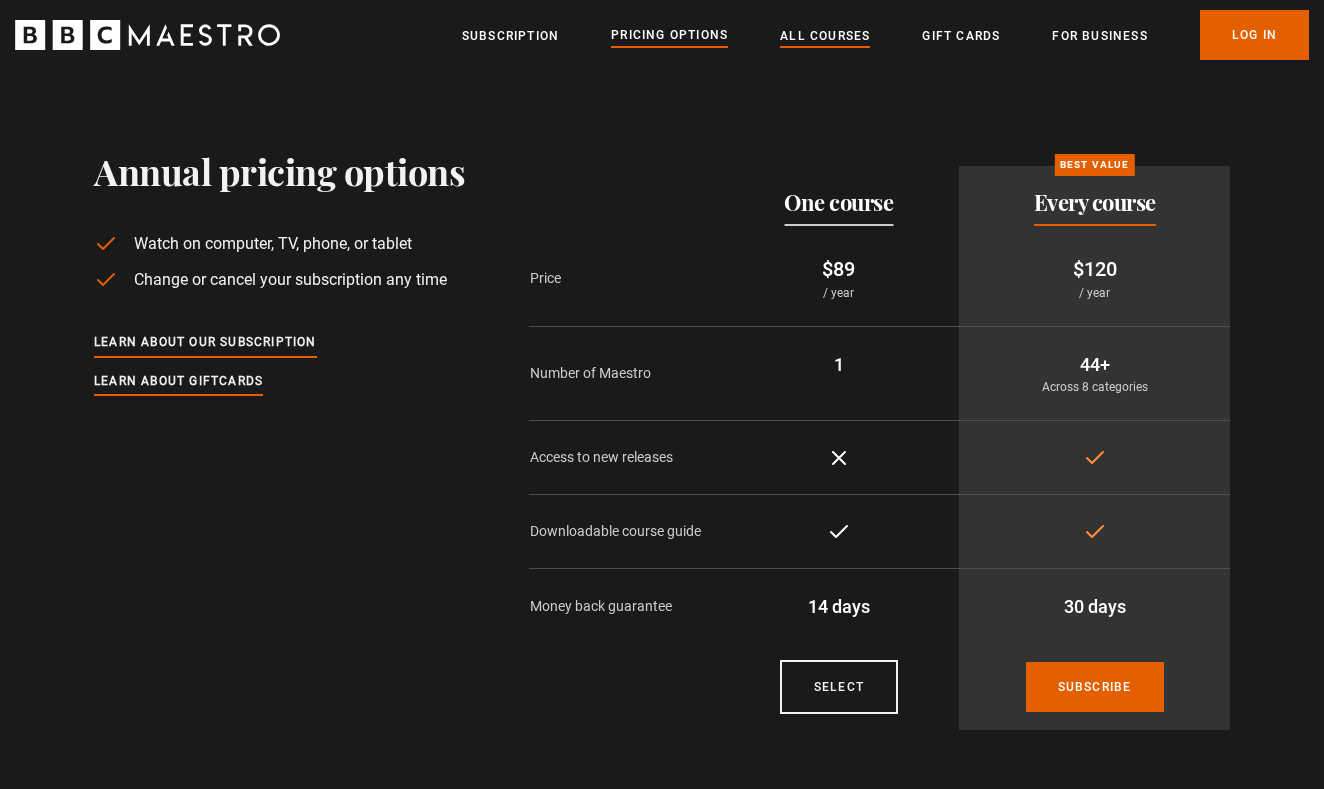 click on "All Courses" at bounding box center (825, 36) 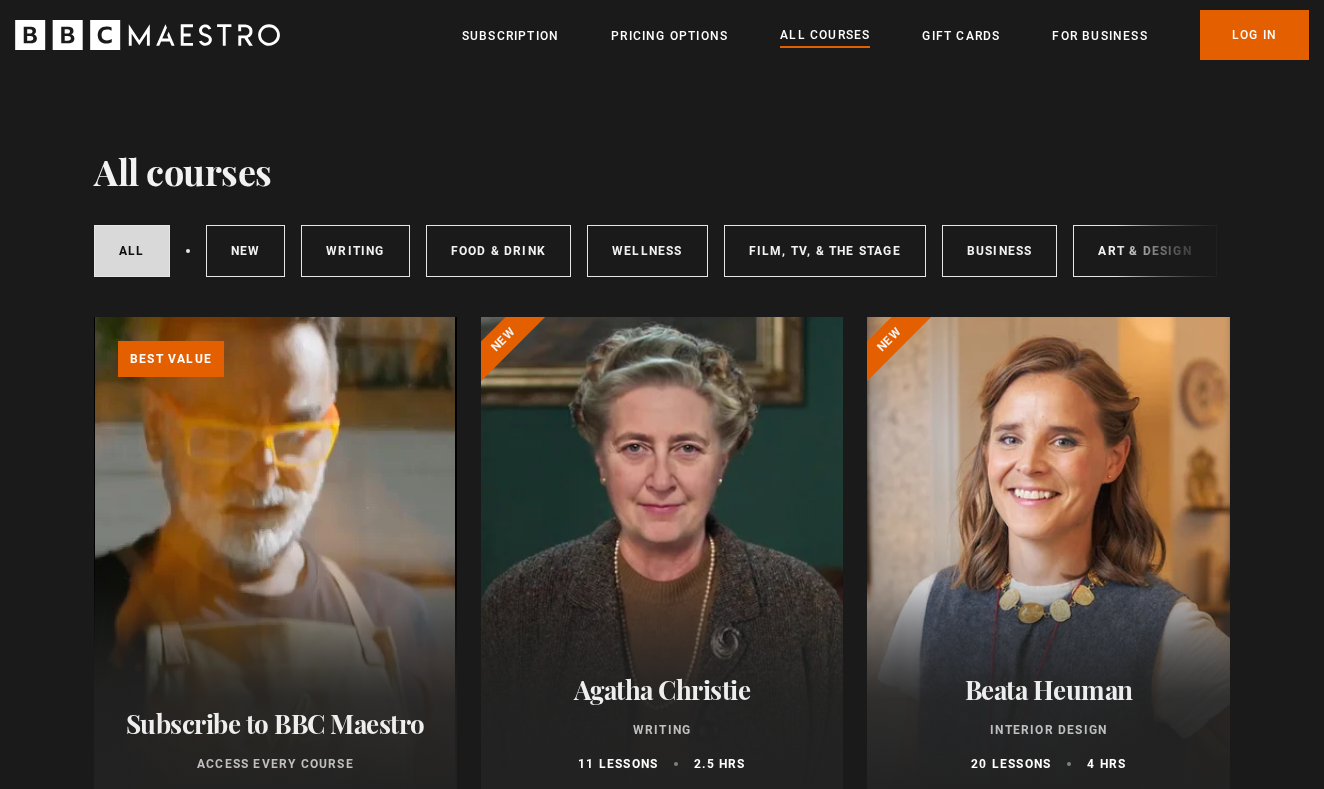 scroll, scrollTop: 0, scrollLeft: 0, axis: both 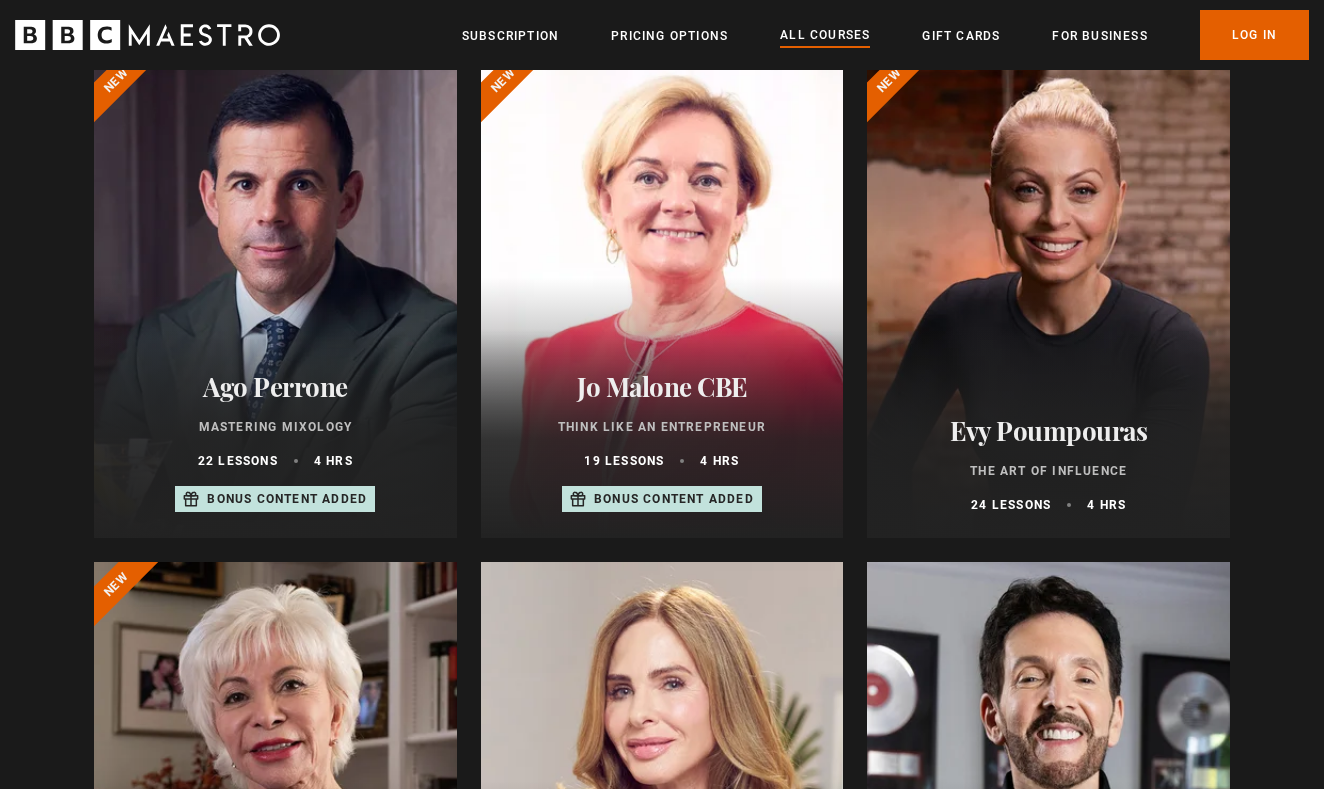 click at bounding box center (1048, 298) 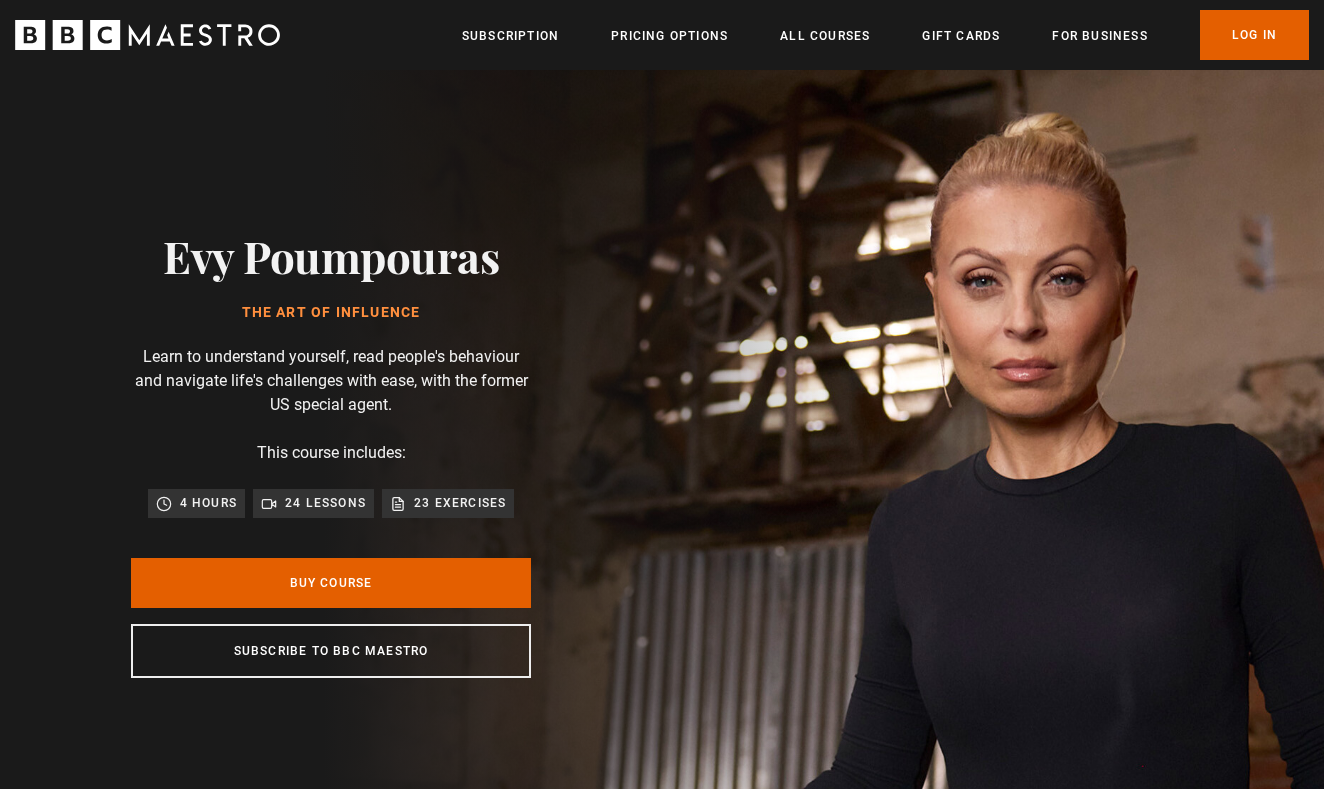 scroll, scrollTop: 0, scrollLeft: 0, axis: both 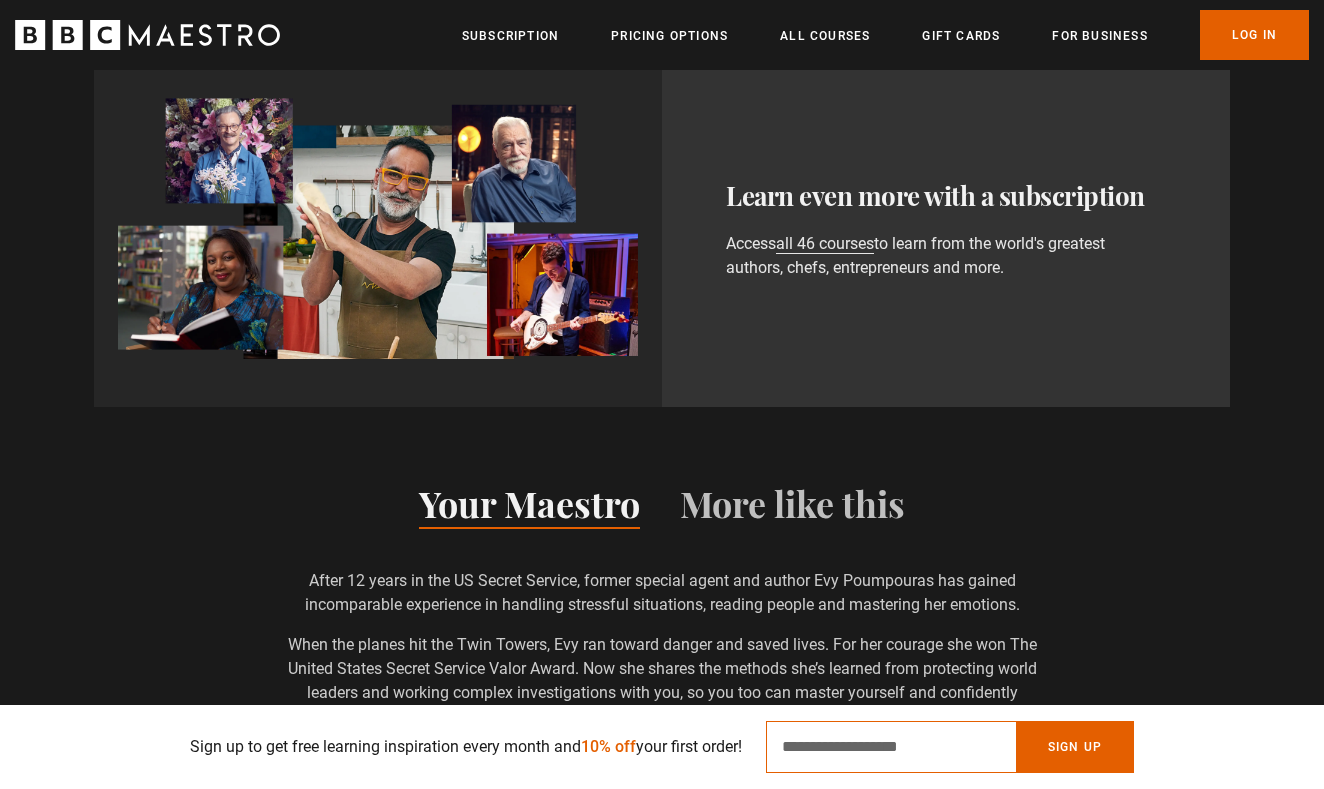 click on "Email Address" at bounding box center [891, 747] 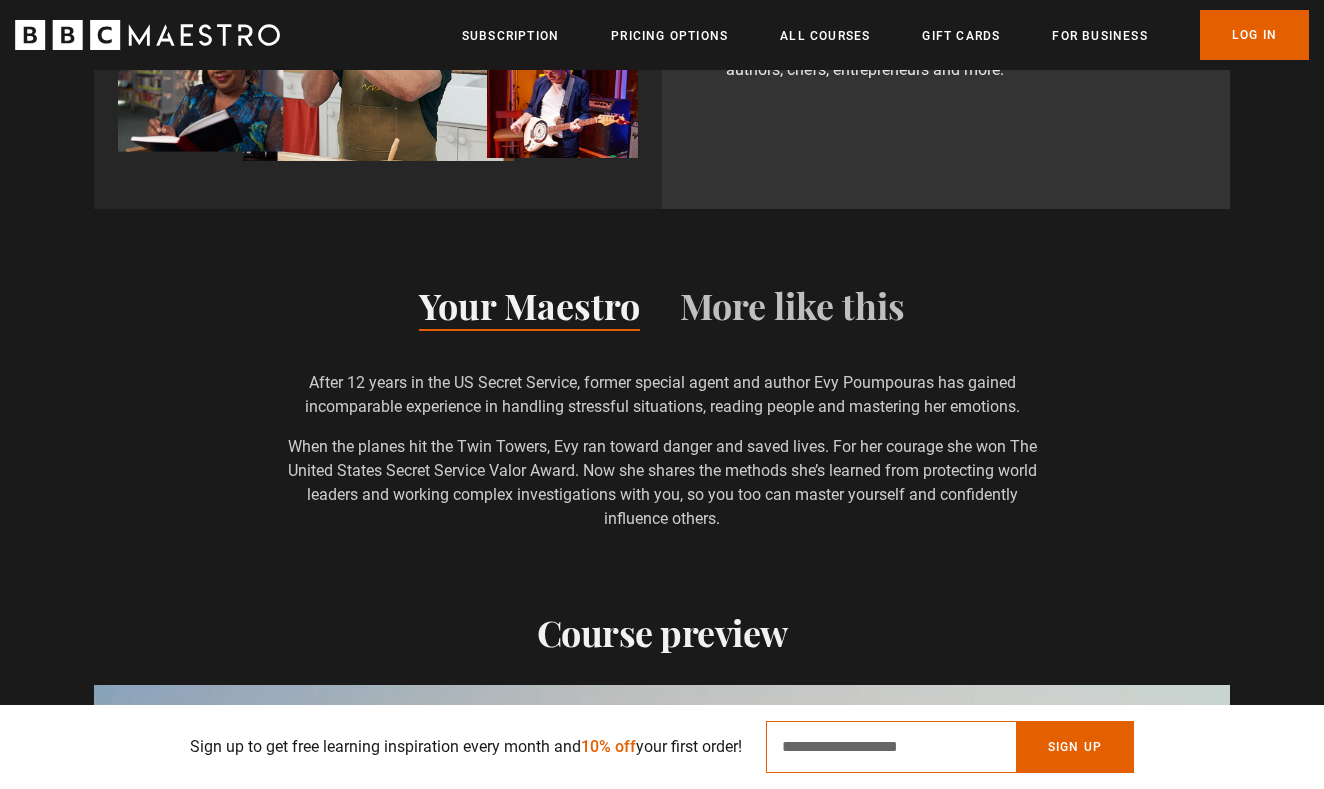 scroll, scrollTop: 1445, scrollLeft: 0, axis: vertical 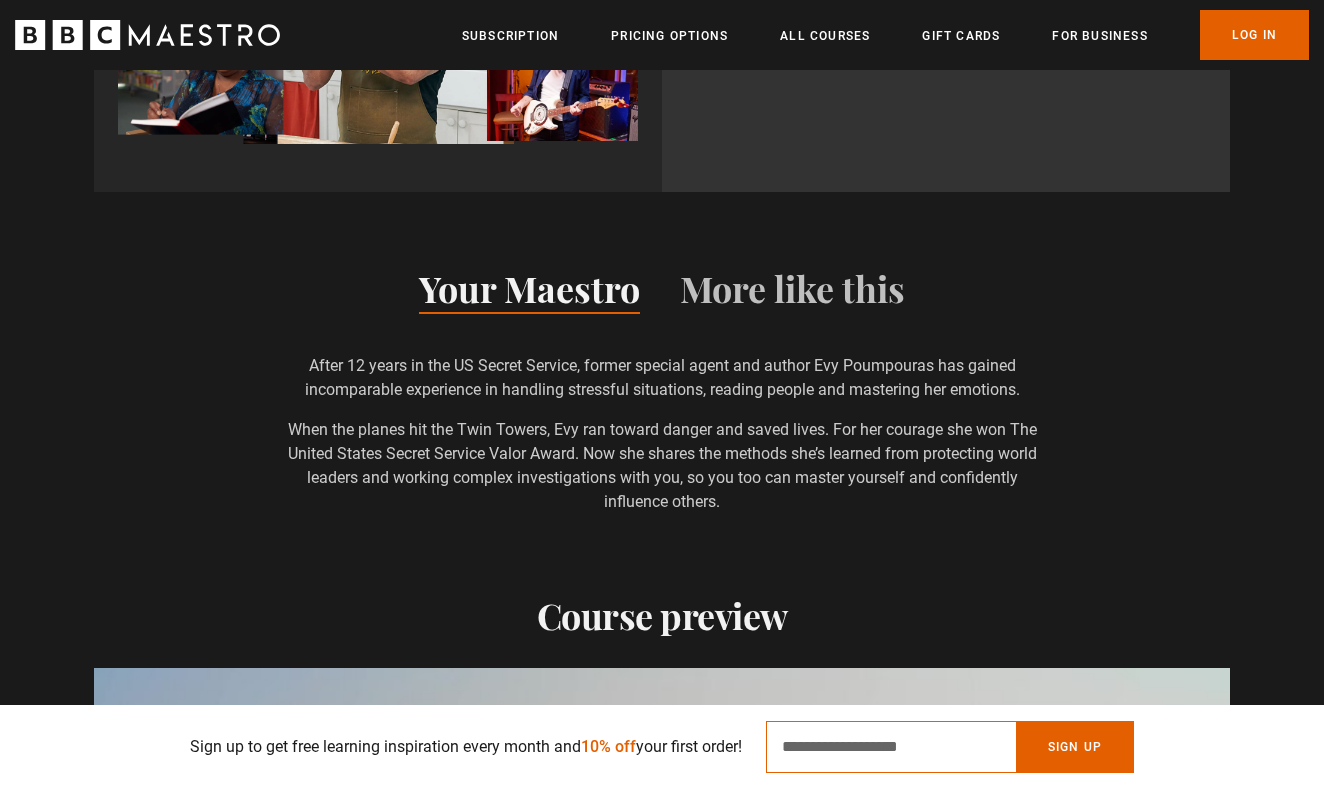click on "Email Address" at bounding box center [891, 747] 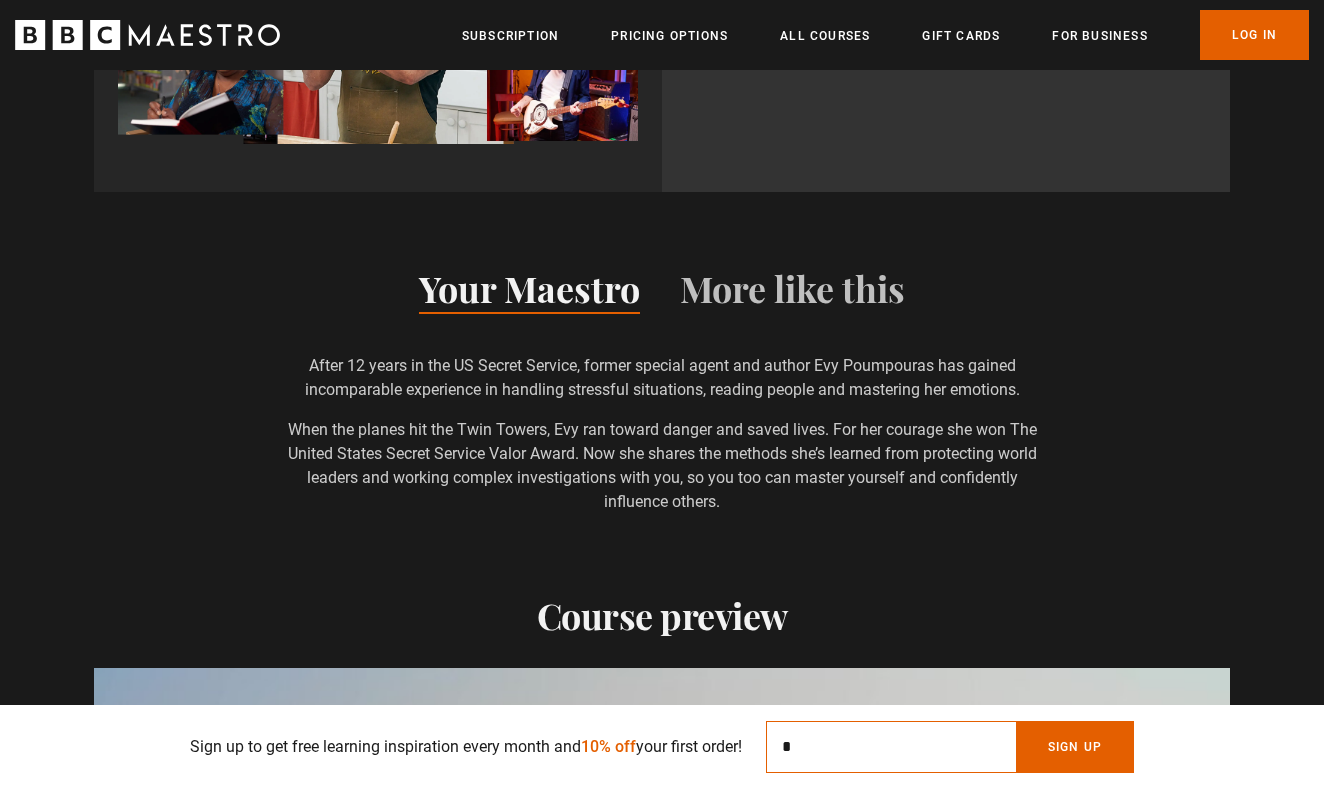 scroll, scrollTop: 0, scrollLeft: 524, axis: horizontal 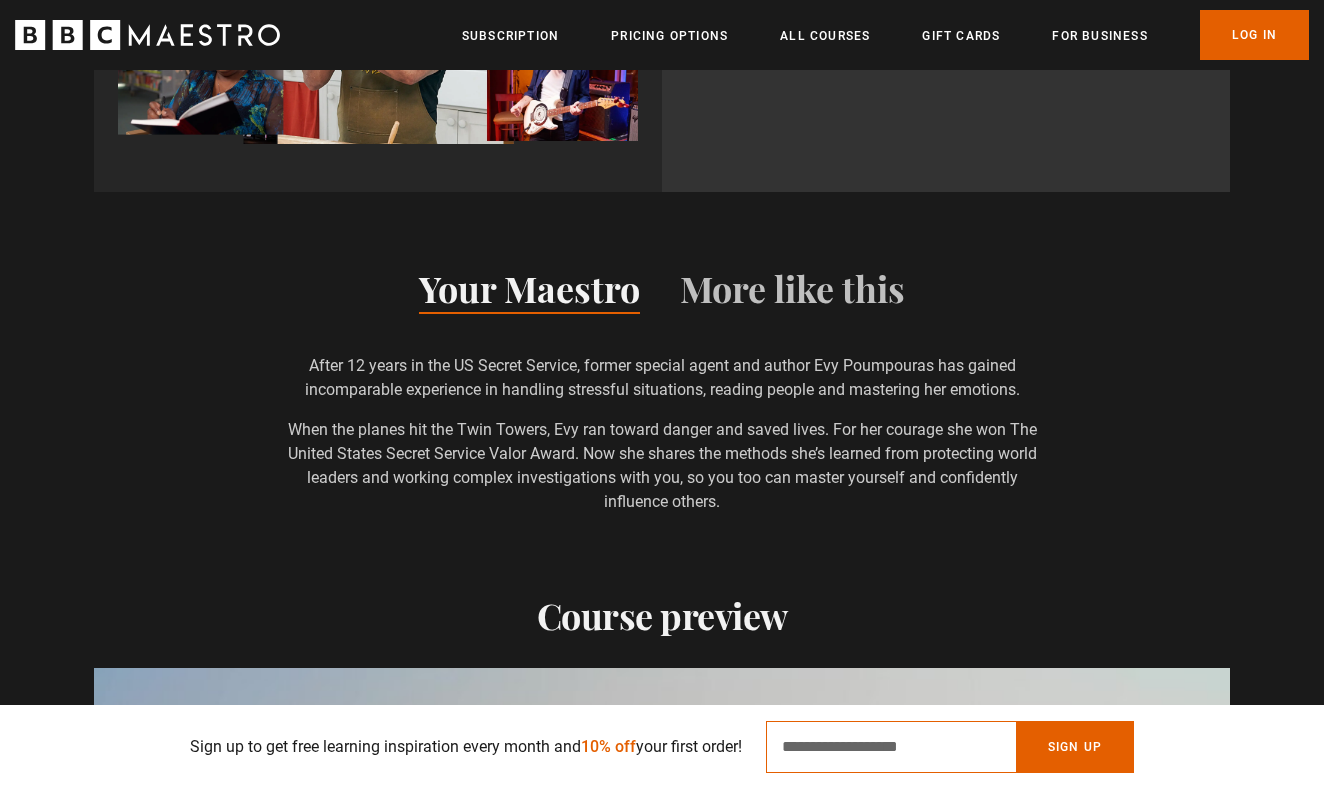 type on "**********" 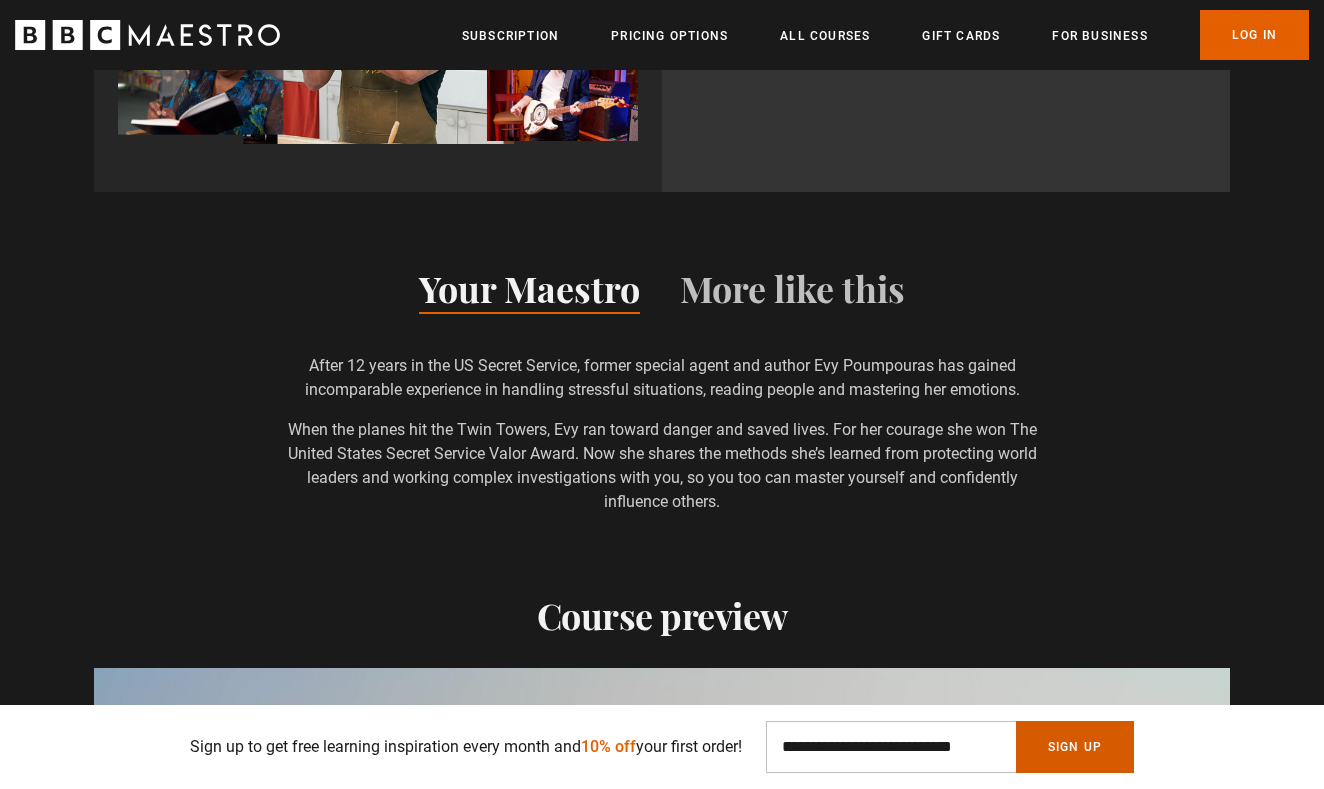 click on "Sign Up" at bounding box center (1075, 747) 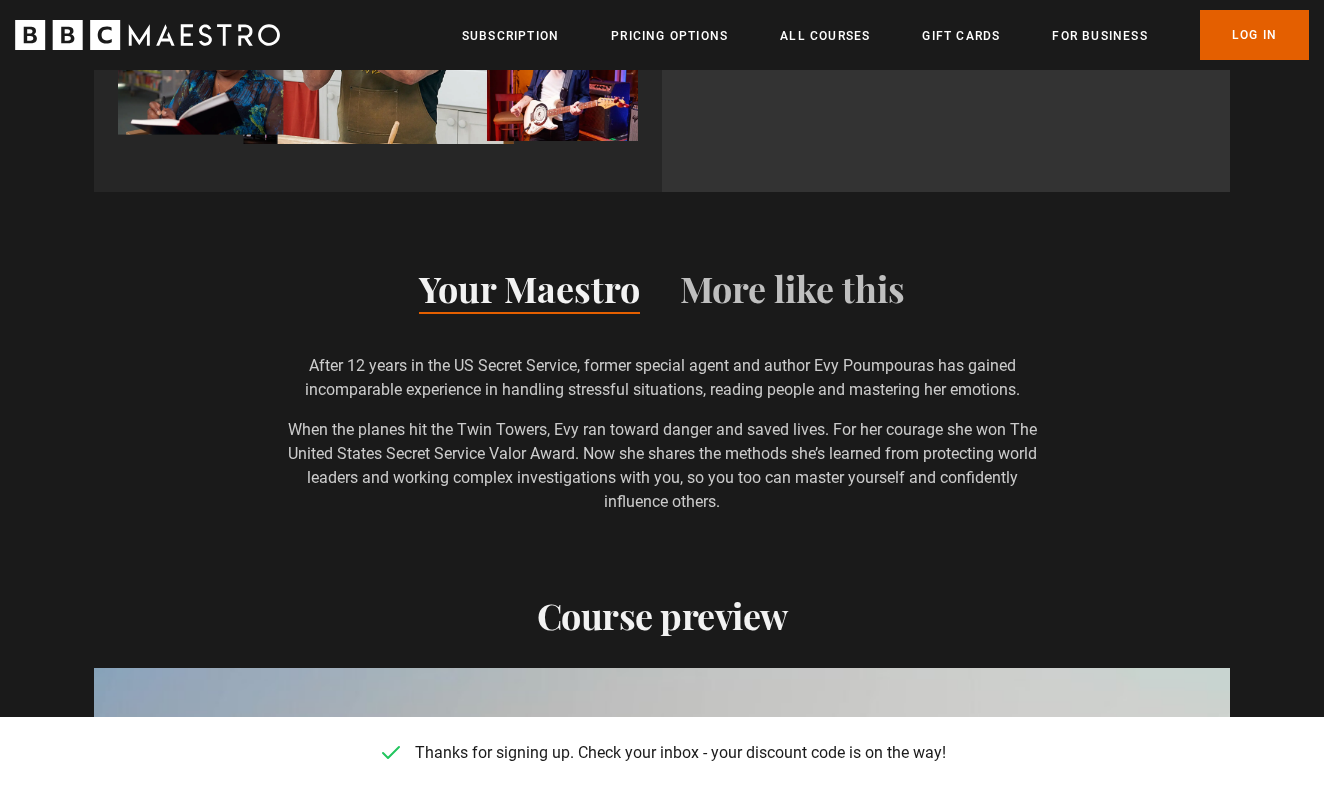 scroll, scrollTop: 0, scrollLeft: 1310, axis: horizontal 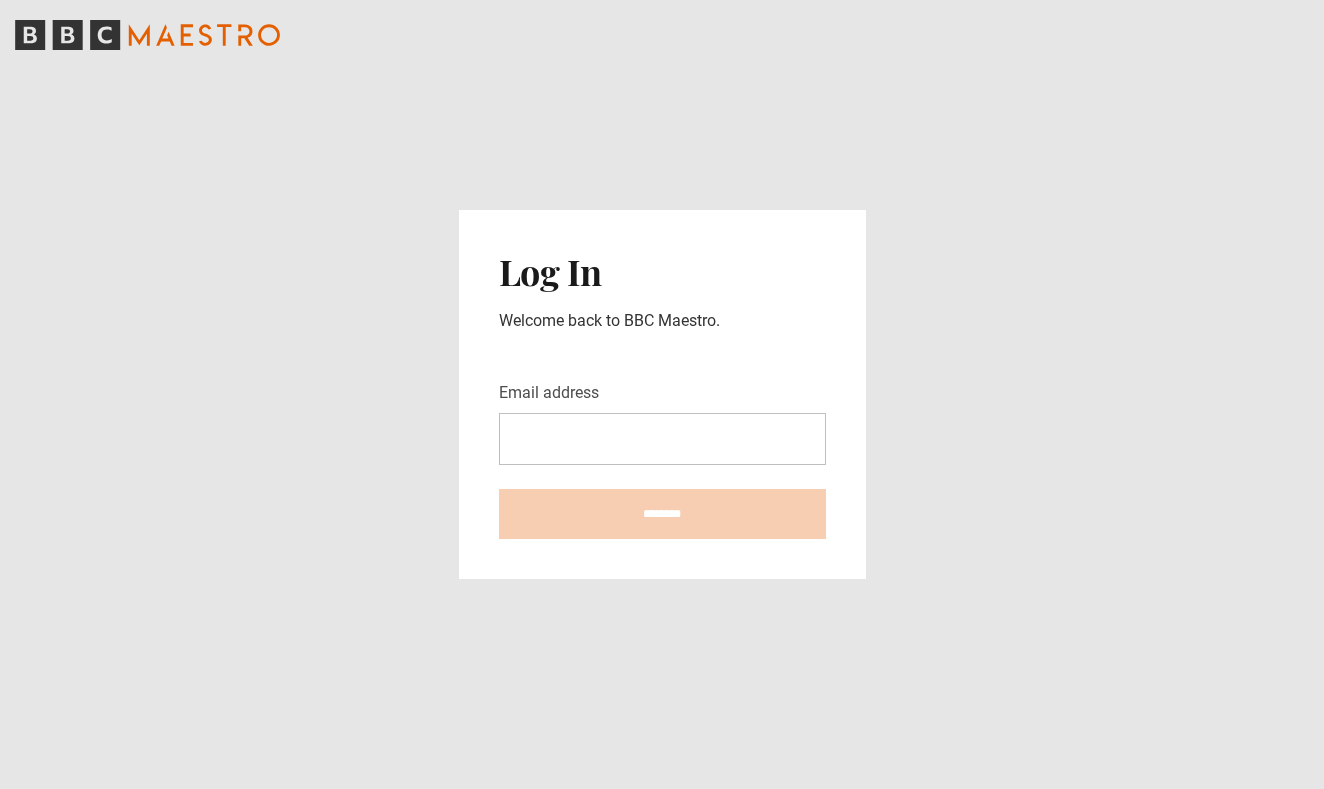 click on "Email address
********" at bounding box center (662, 436) 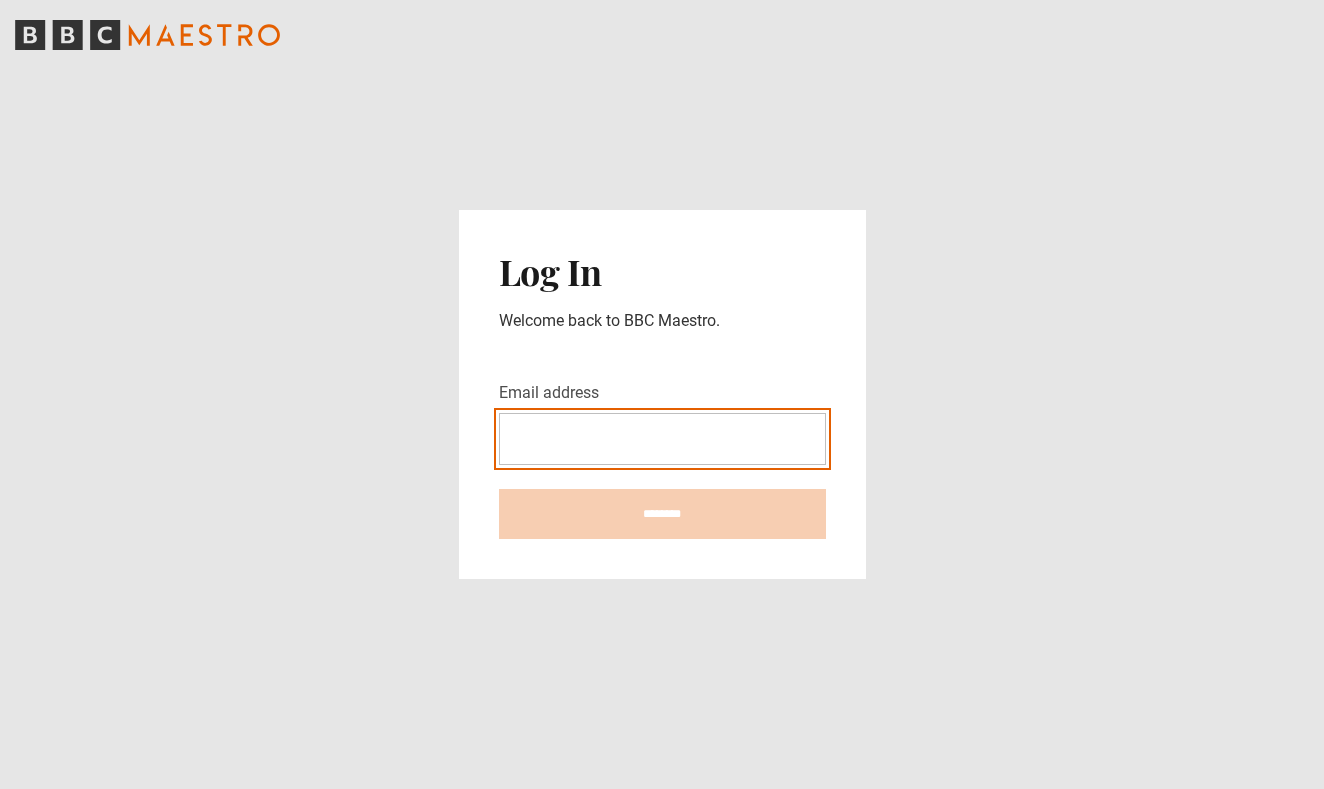 click on "Email address" at bounding box center [662, 439] 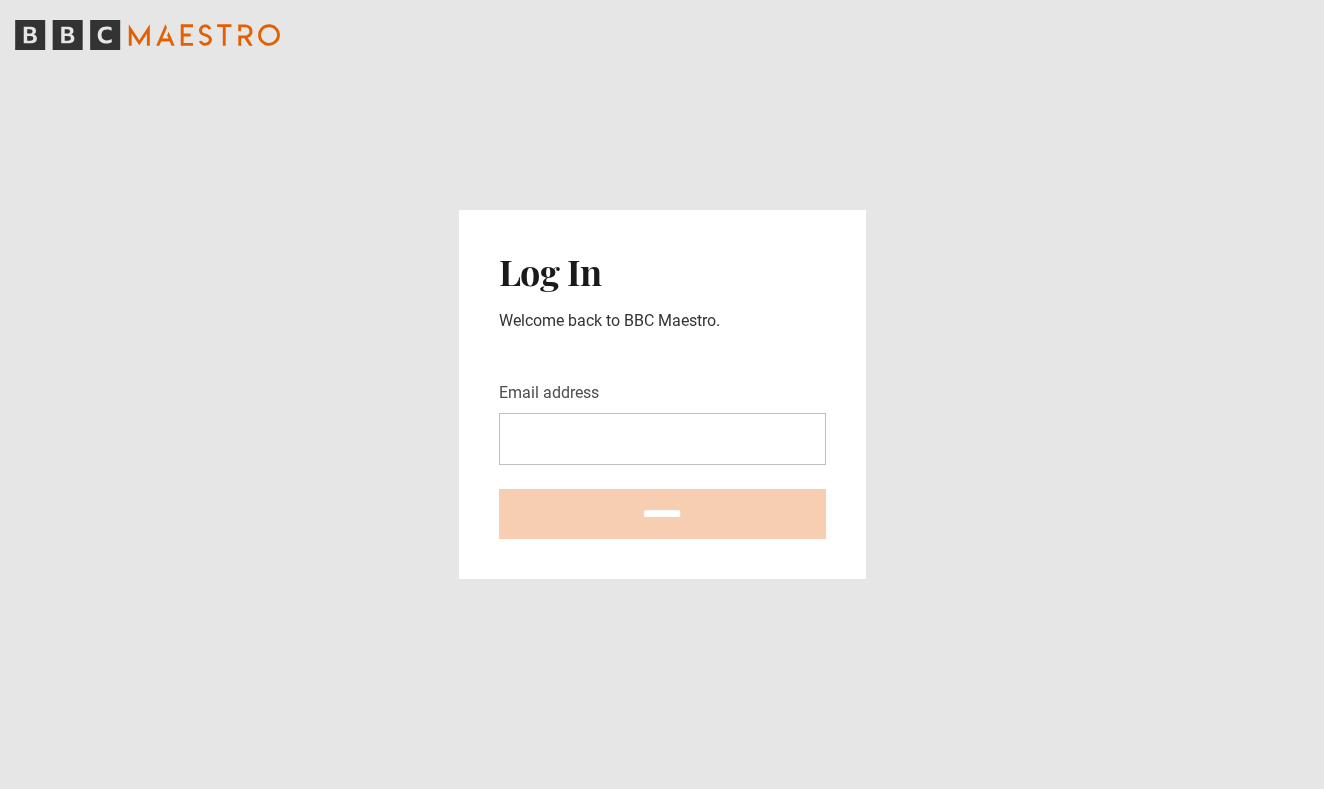 click on "Log In
Welcome back to BBC Maestro.
Email address
********" at bounding box center (662, 394) 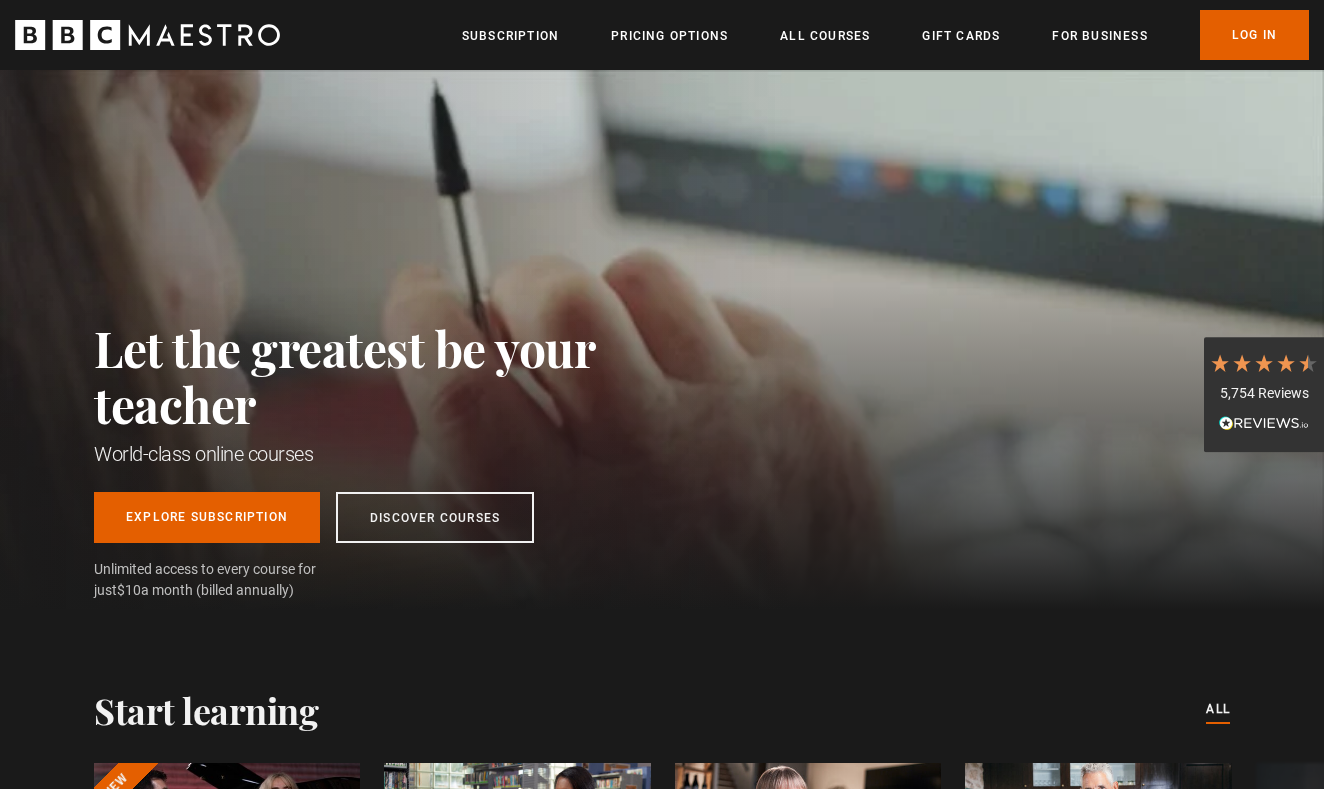 scroll, scrollTop: 0, scrollLeft: 0, axis: both 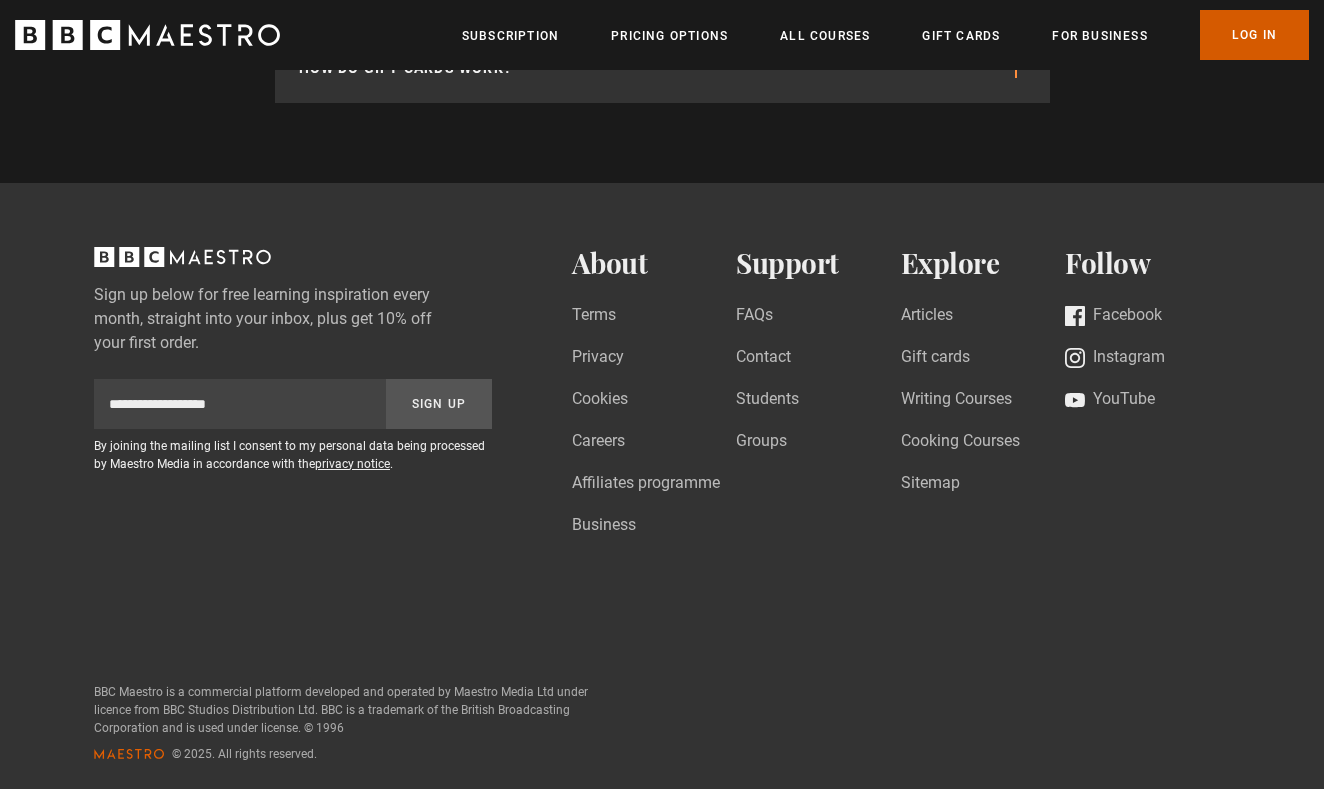 click on "Log In" at bounding box center [1254, 35] 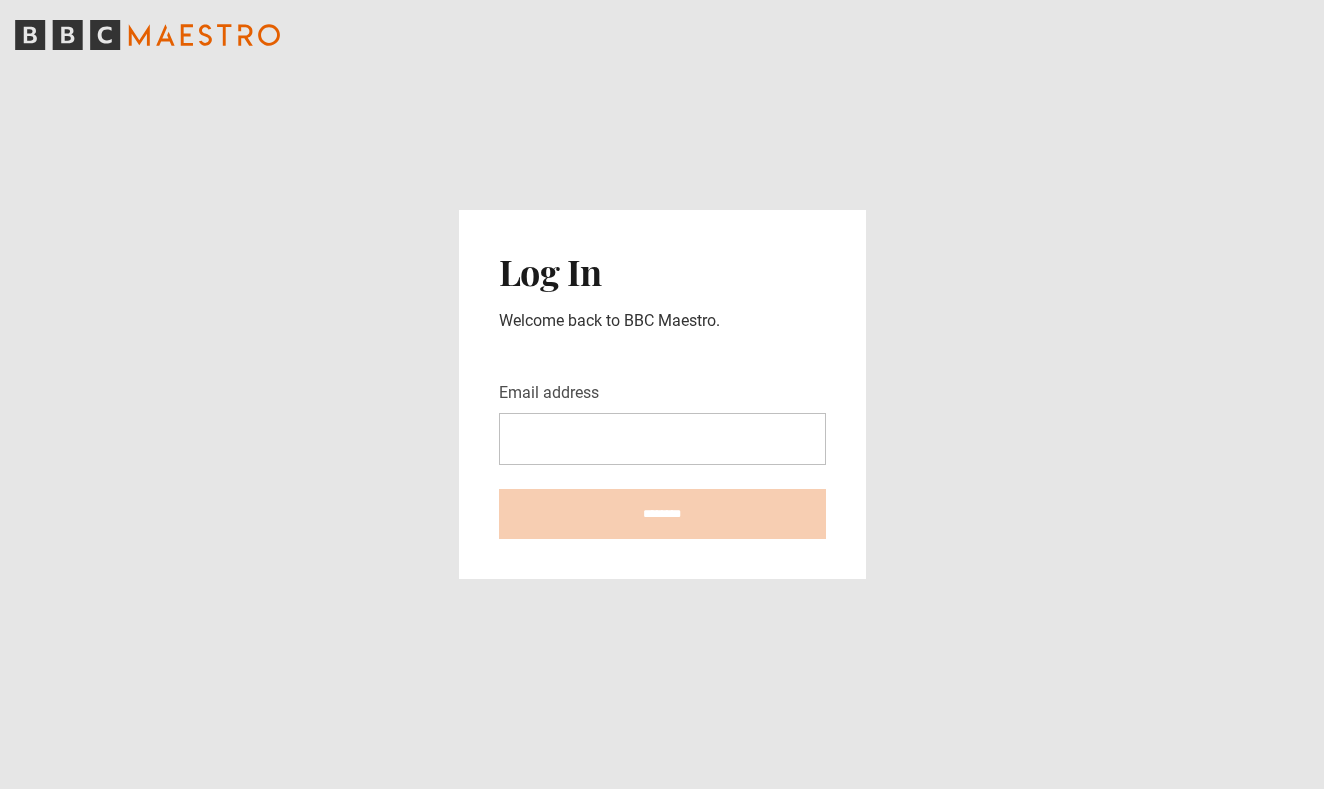 scroll, scrollTop: 0, scrollLeft: 0, axis: both 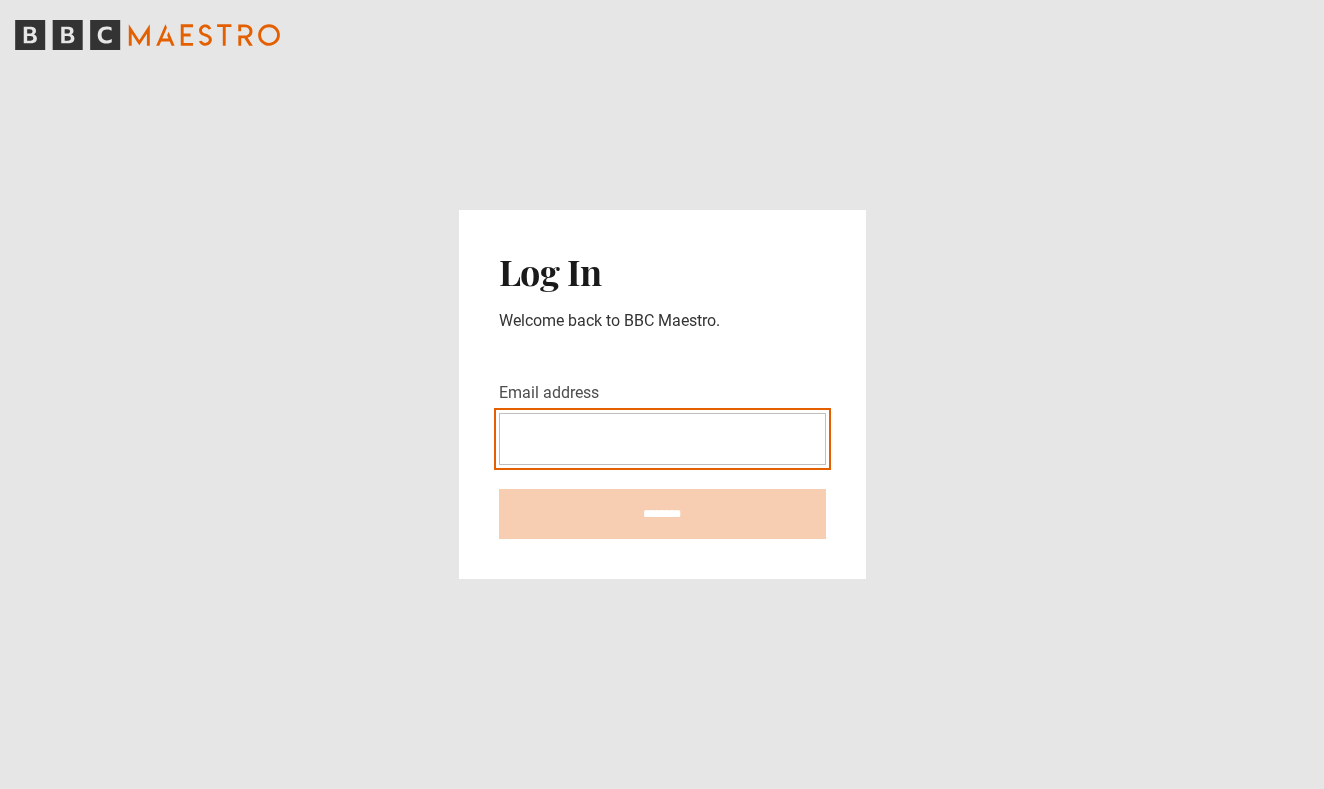 type on "**********" 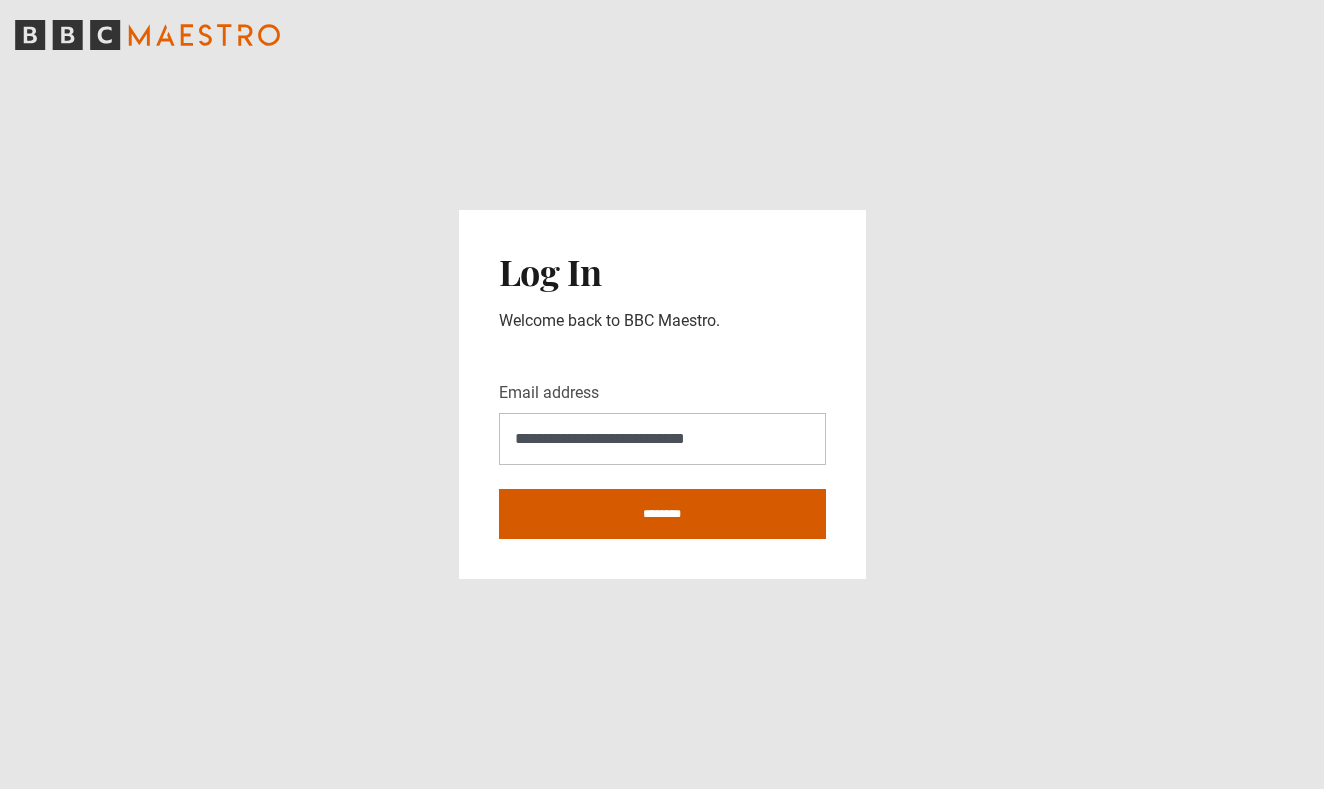 click on "********" at bounding box center (662, 514) 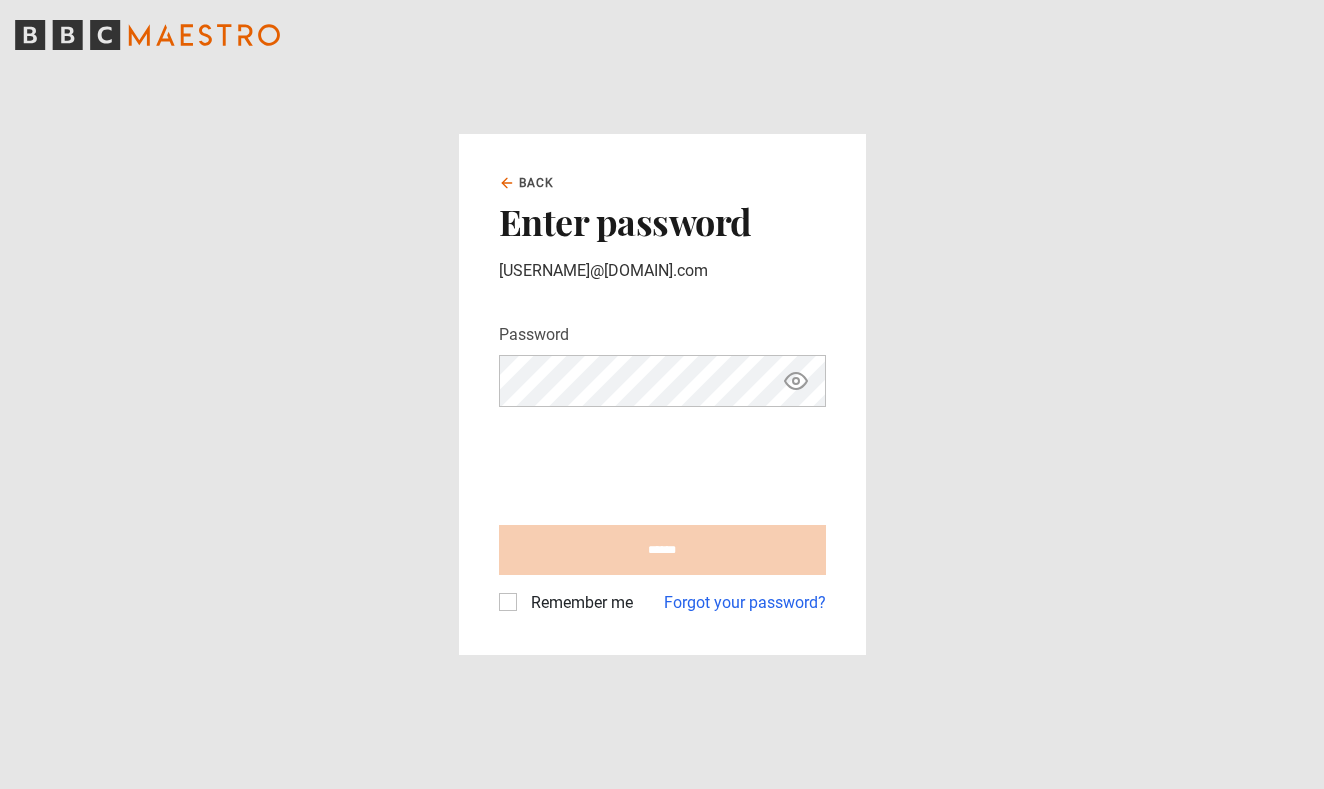 scroll, scrollTop: 0, scrollLeft: 0, axis: both 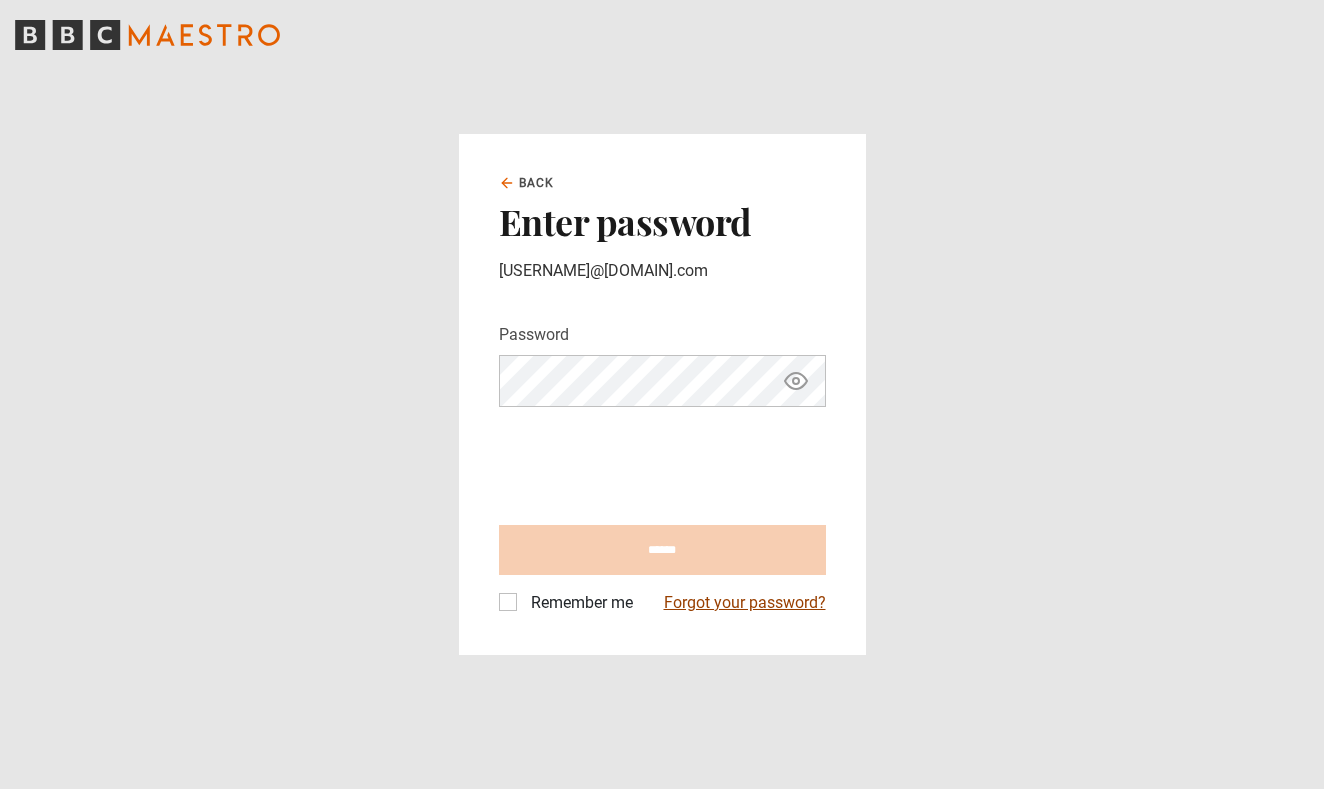 click on "Forgot your password?" at bounding box center [745, 603] 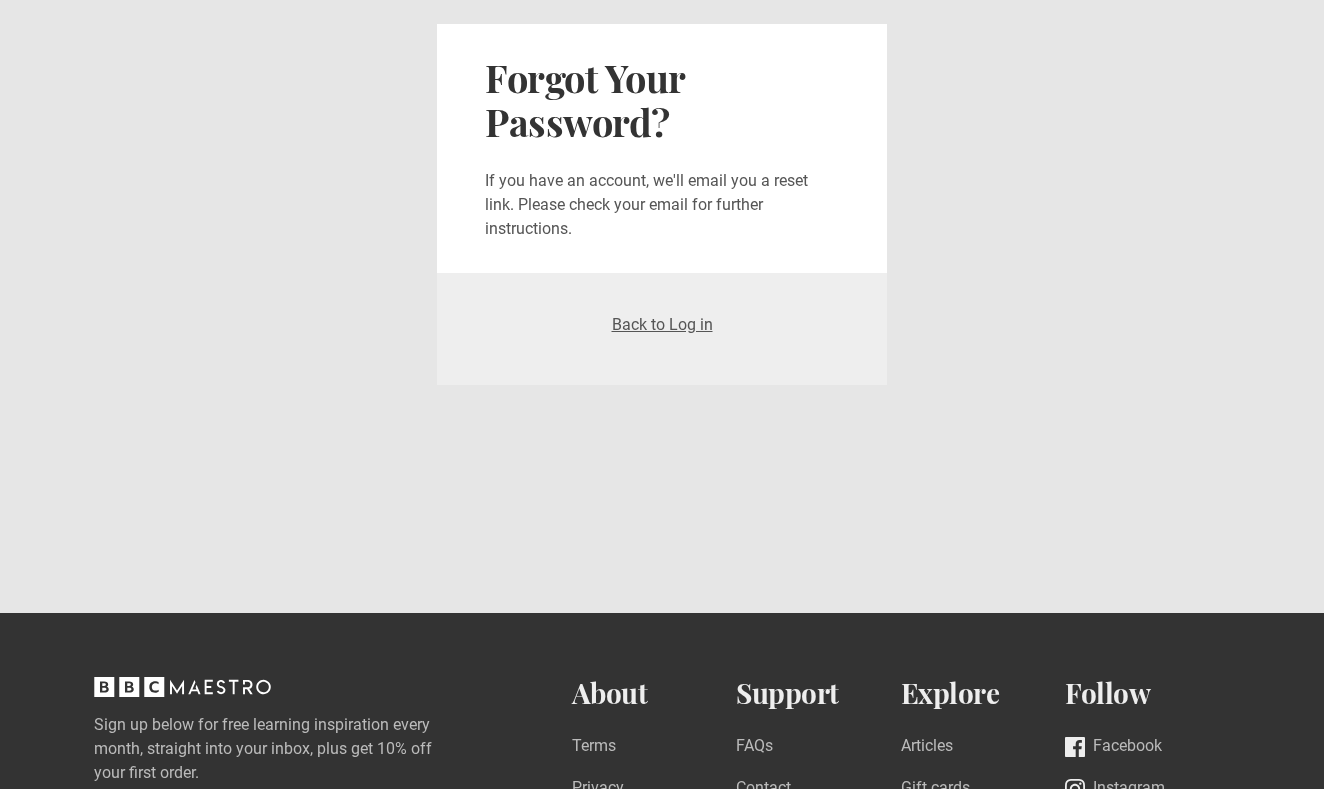 scroll, scrollTop: 0, scrollLeft: 0, axis: both 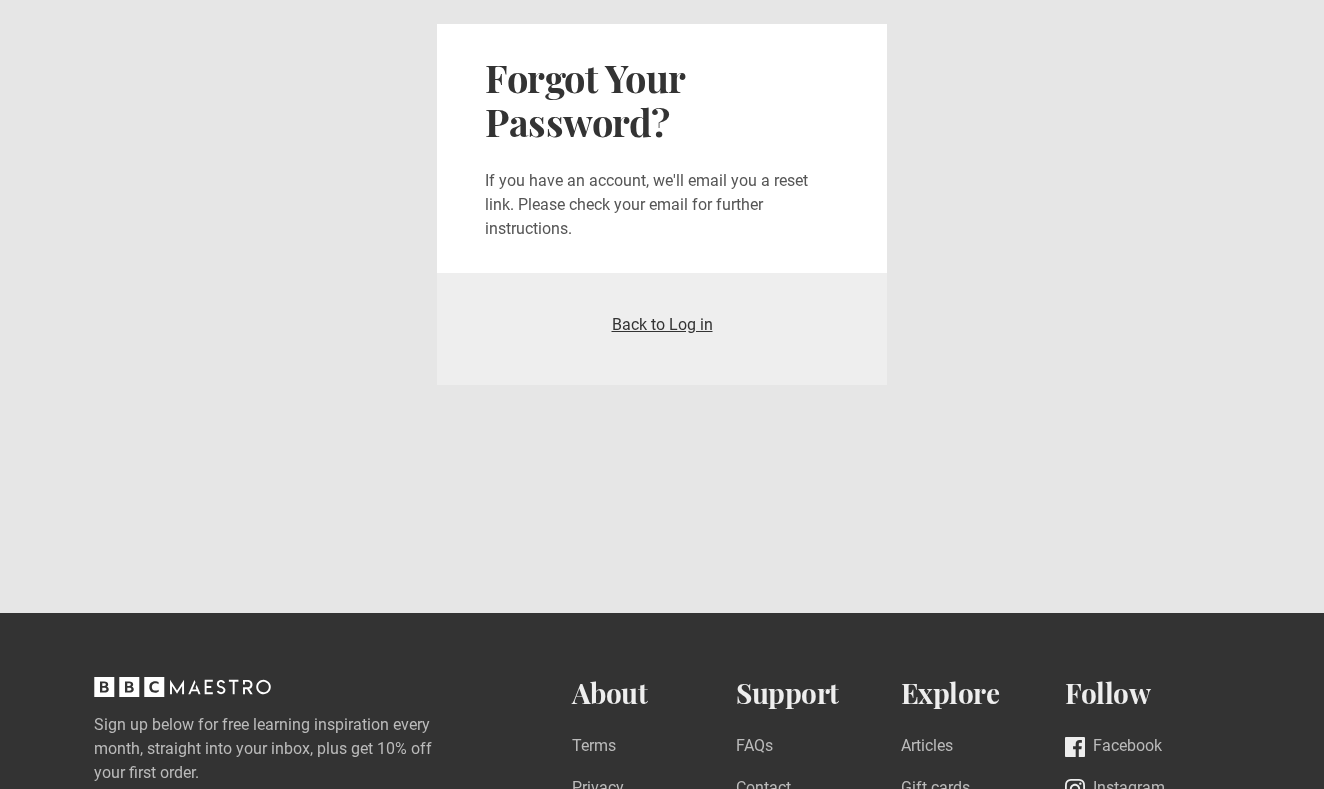 click on "Back to Log in" at bounding box center [662, 324] 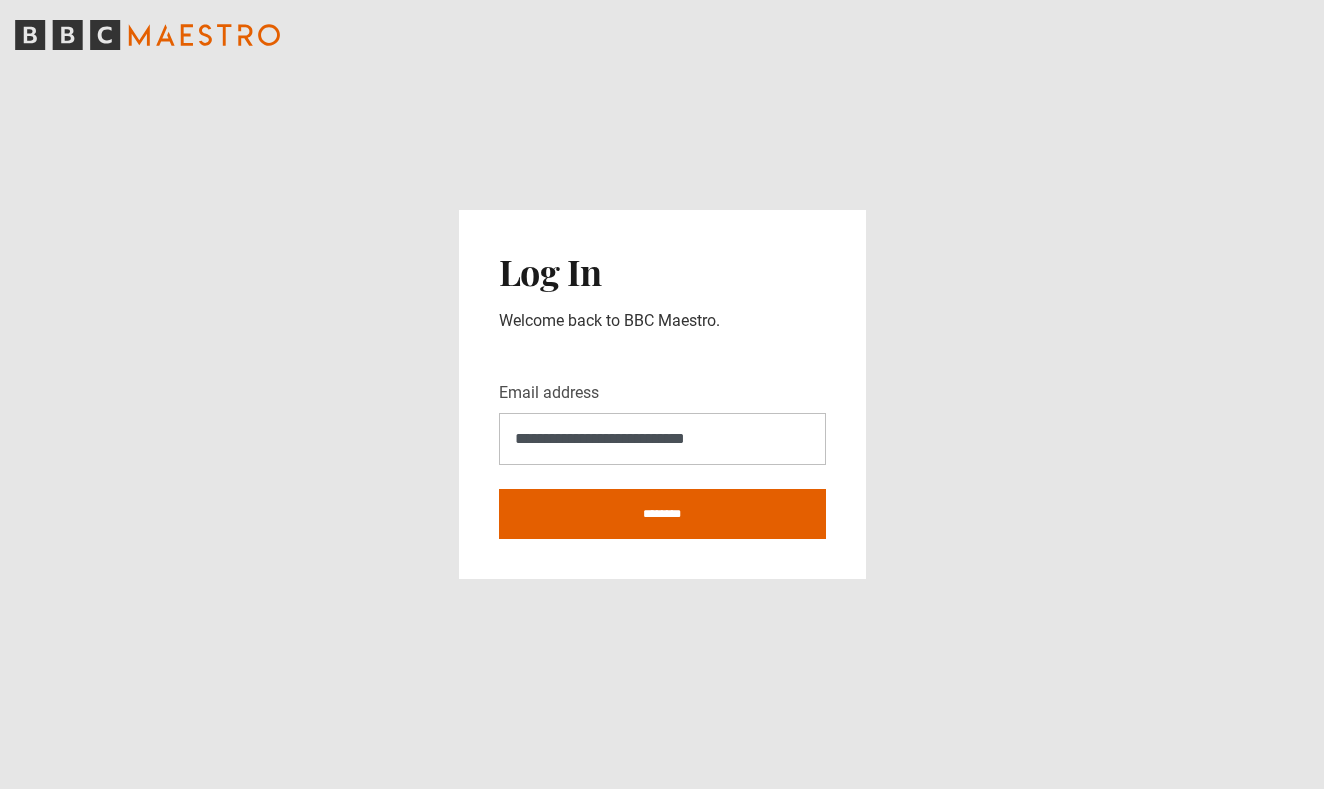 scroll, scrollTop: 0, scrollLeft: 0, axis: both 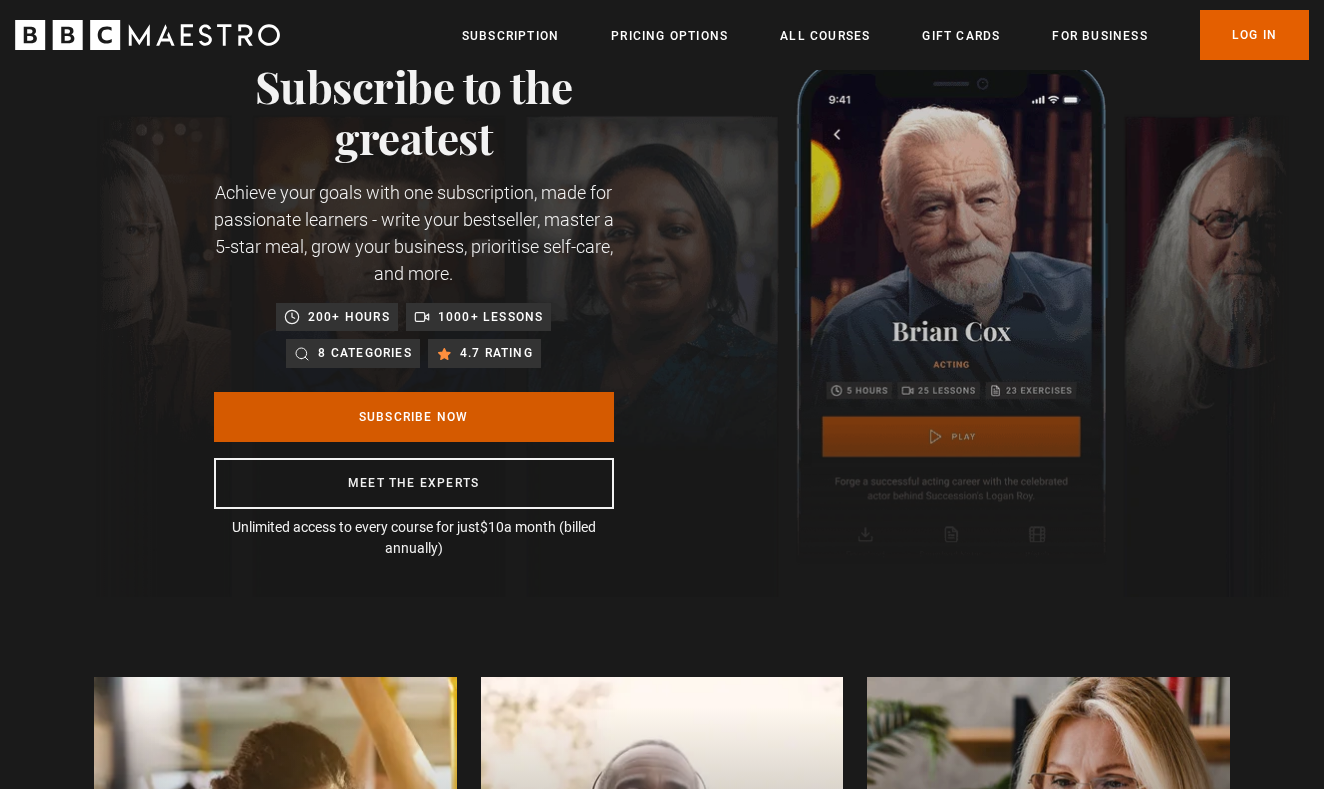 click on "Subscribe Now" at bounding box center (414, 417) 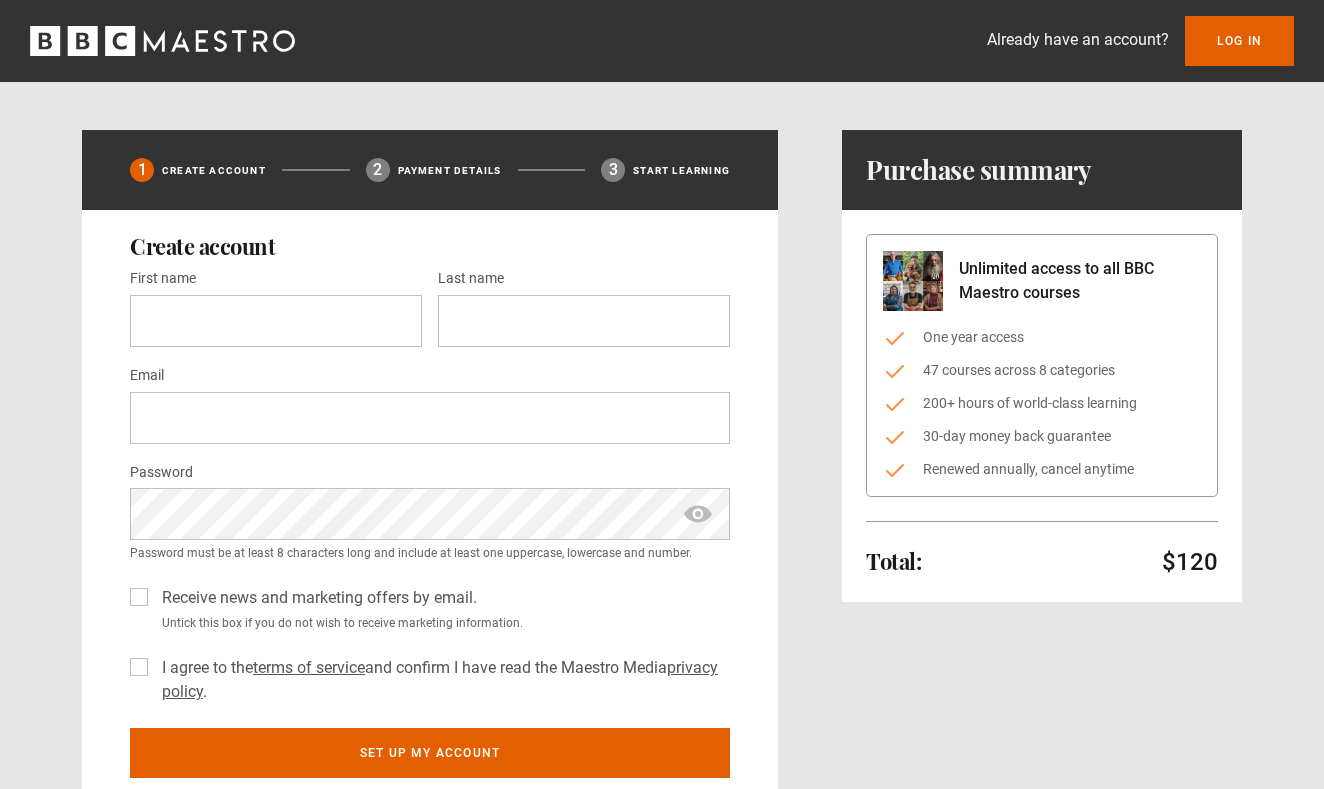 scroll, scrollTop: 0, scrollLeft: 0, axis: both 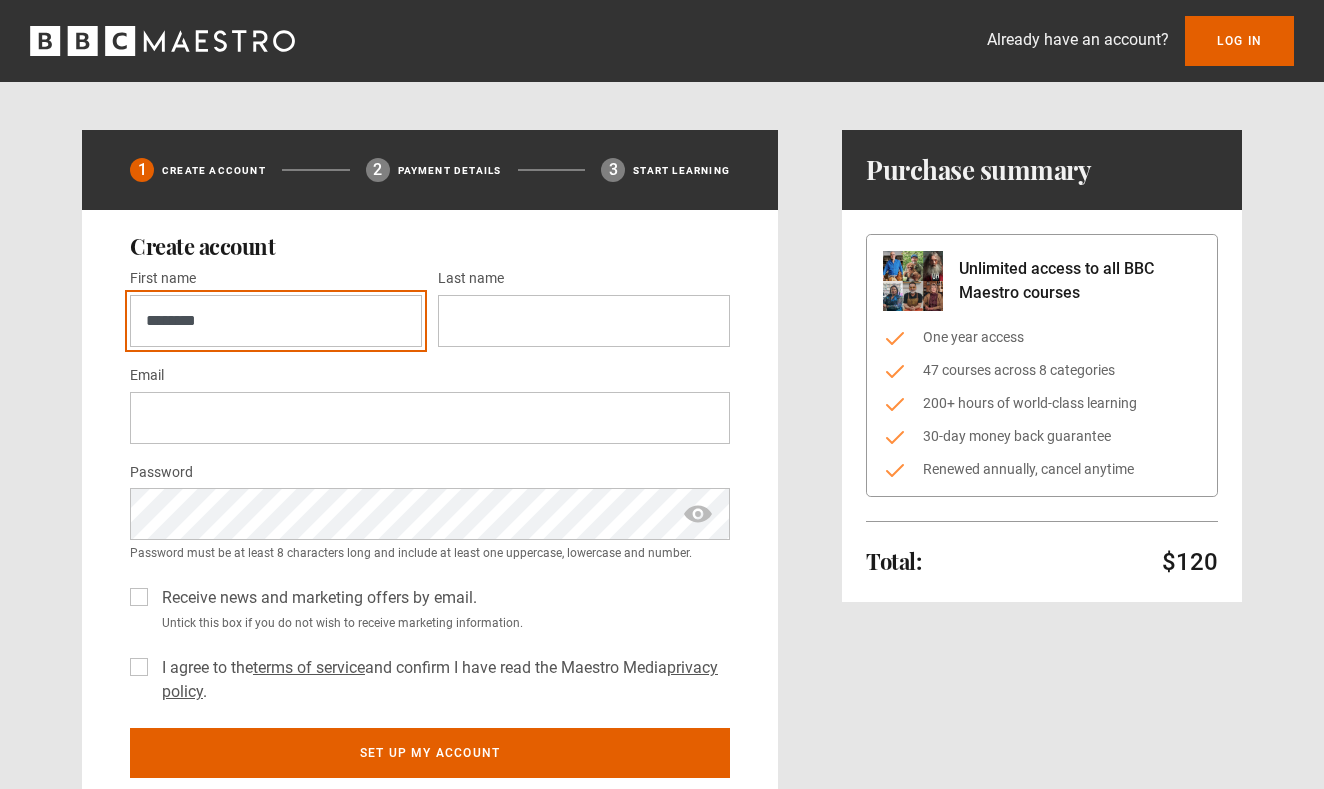 type on "********" 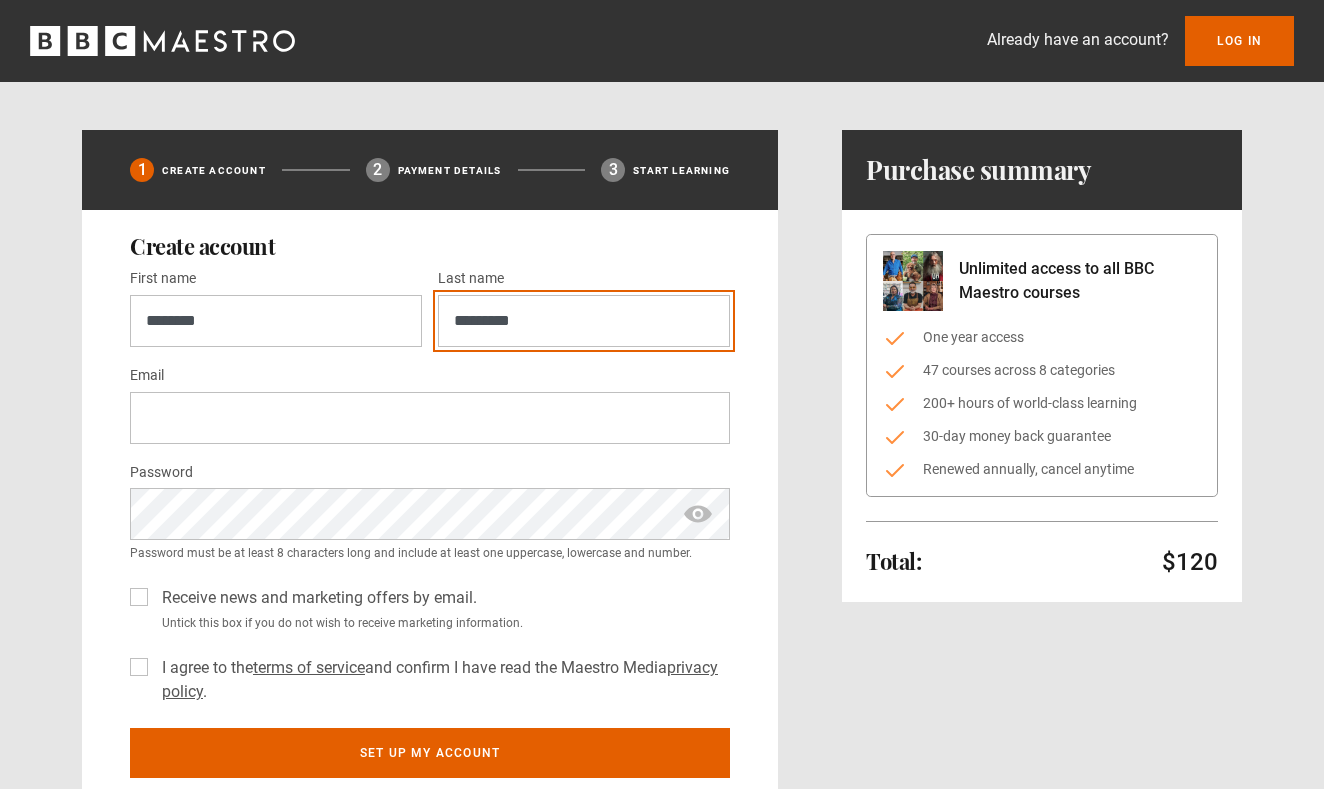 type on "*********" 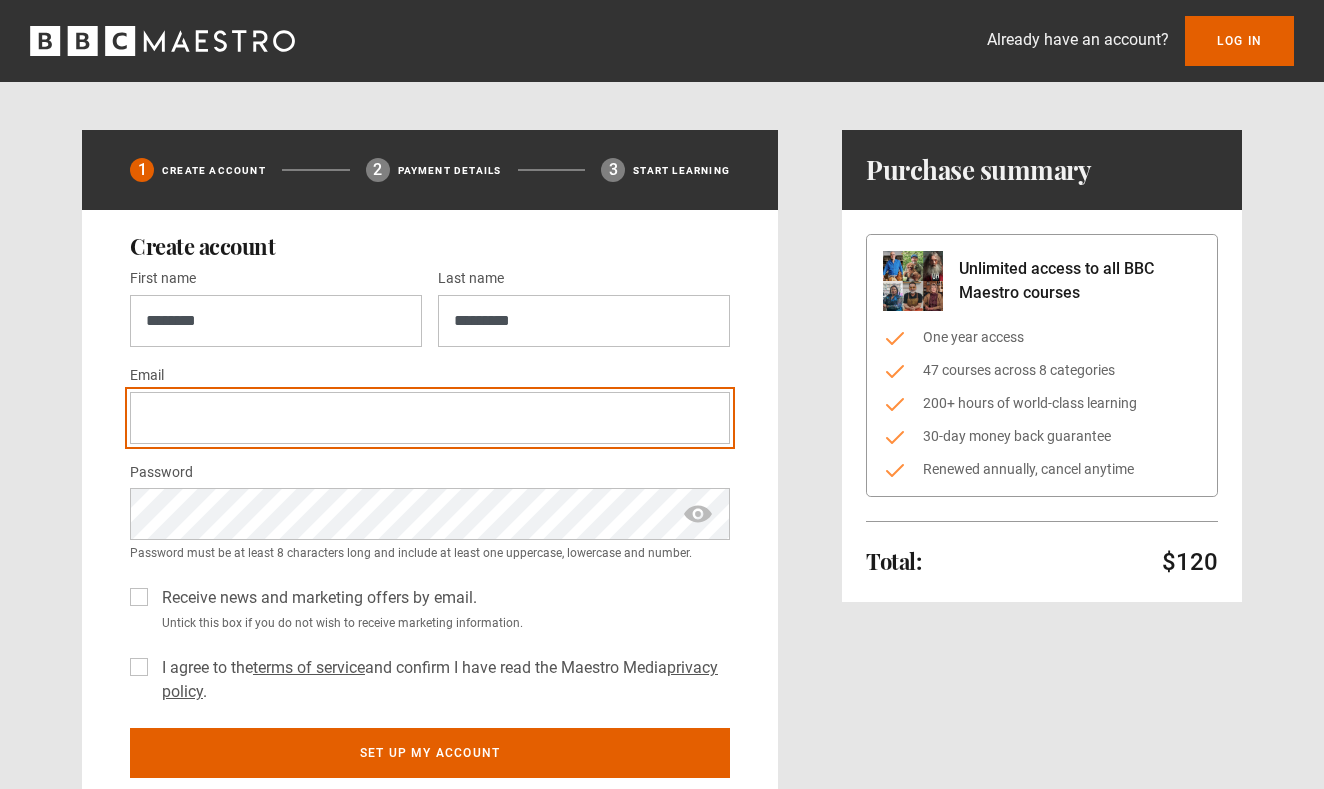 type on "**********" 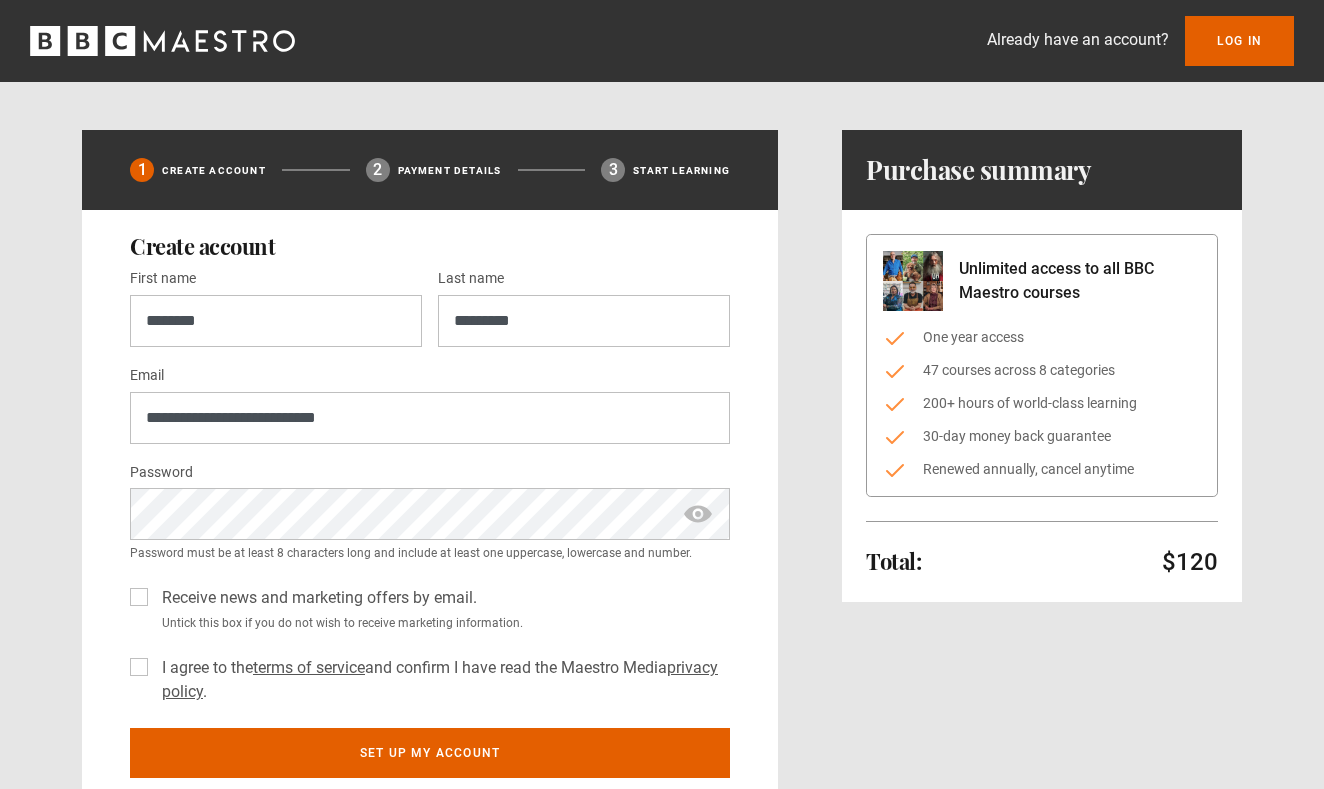 click on "**********" at bounding box center [430, 506] 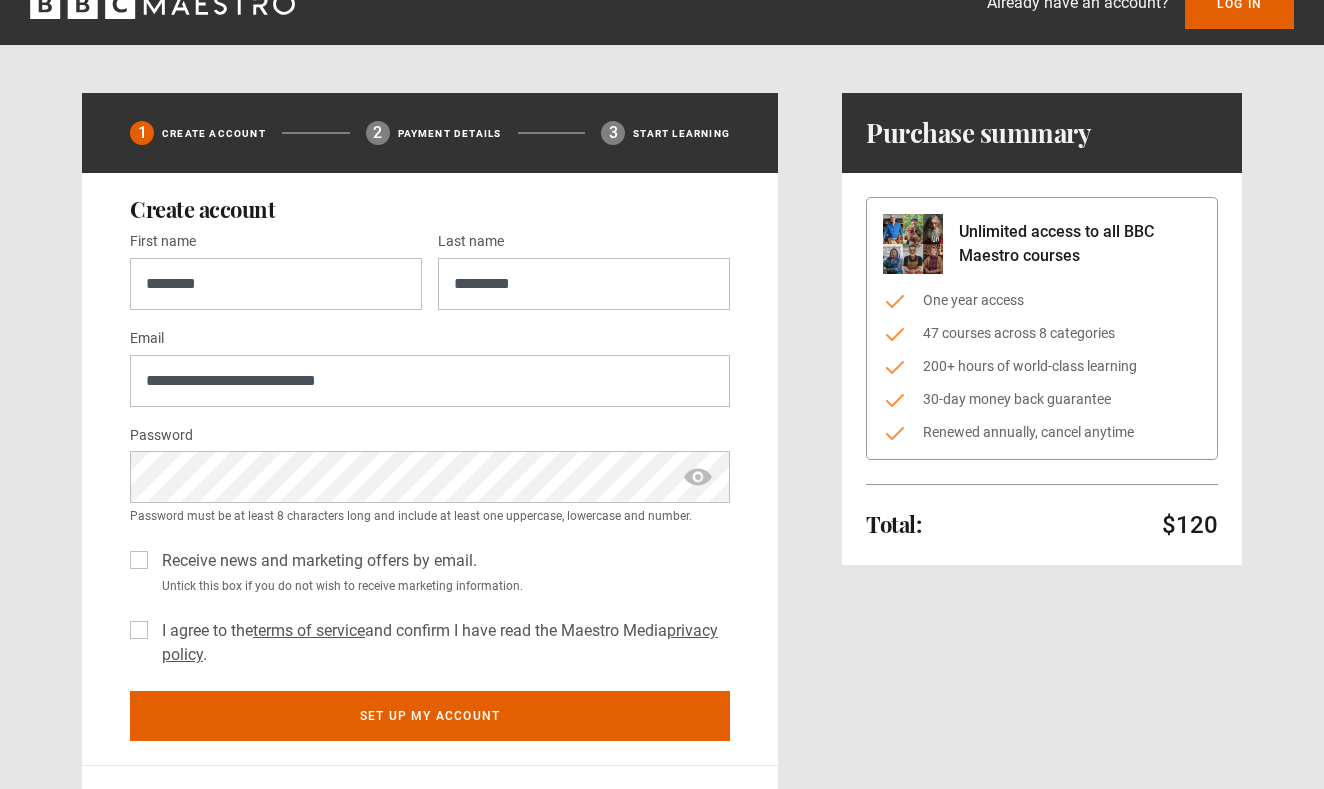 scroll, scrollTop: 45, scrollLeft: 0, axis: vertical 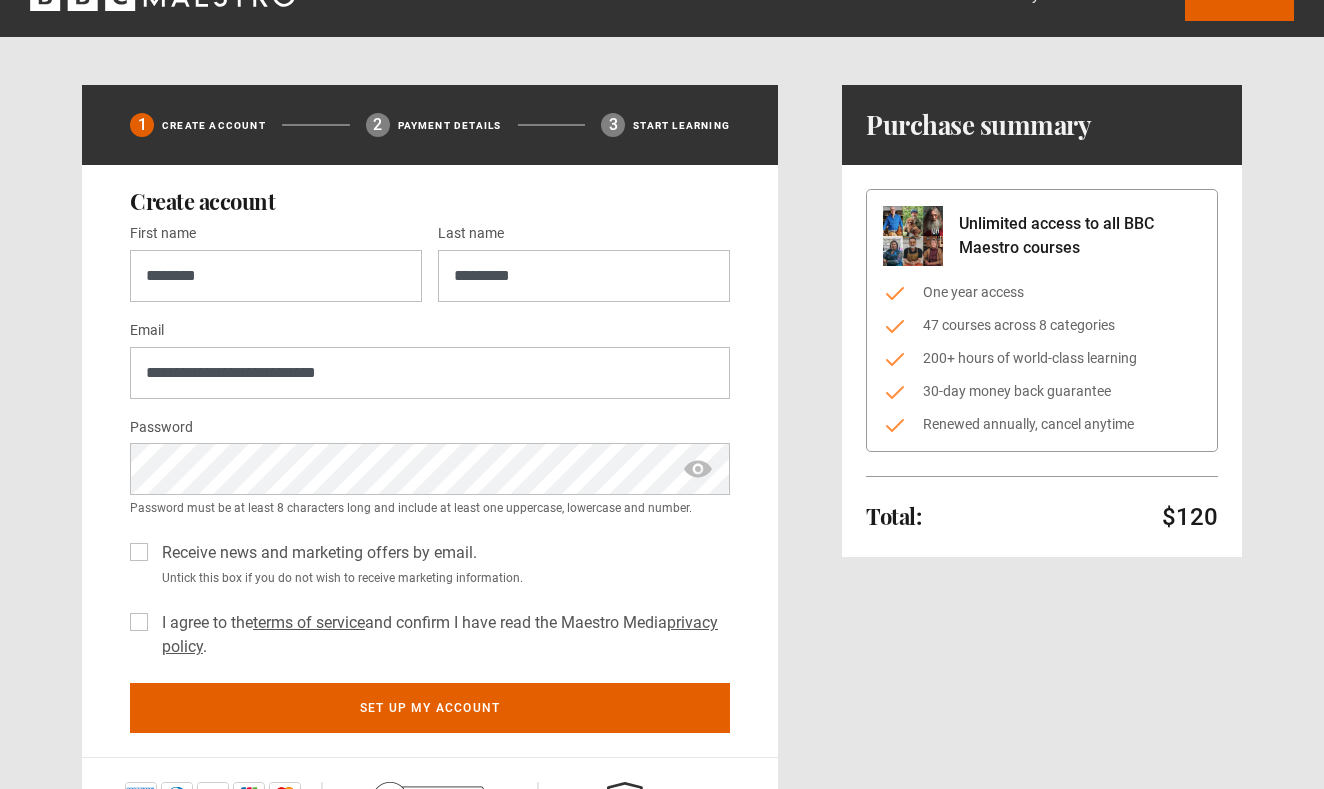 click on "Receive news and marketing offers by email." at bounding box center (315, 553) 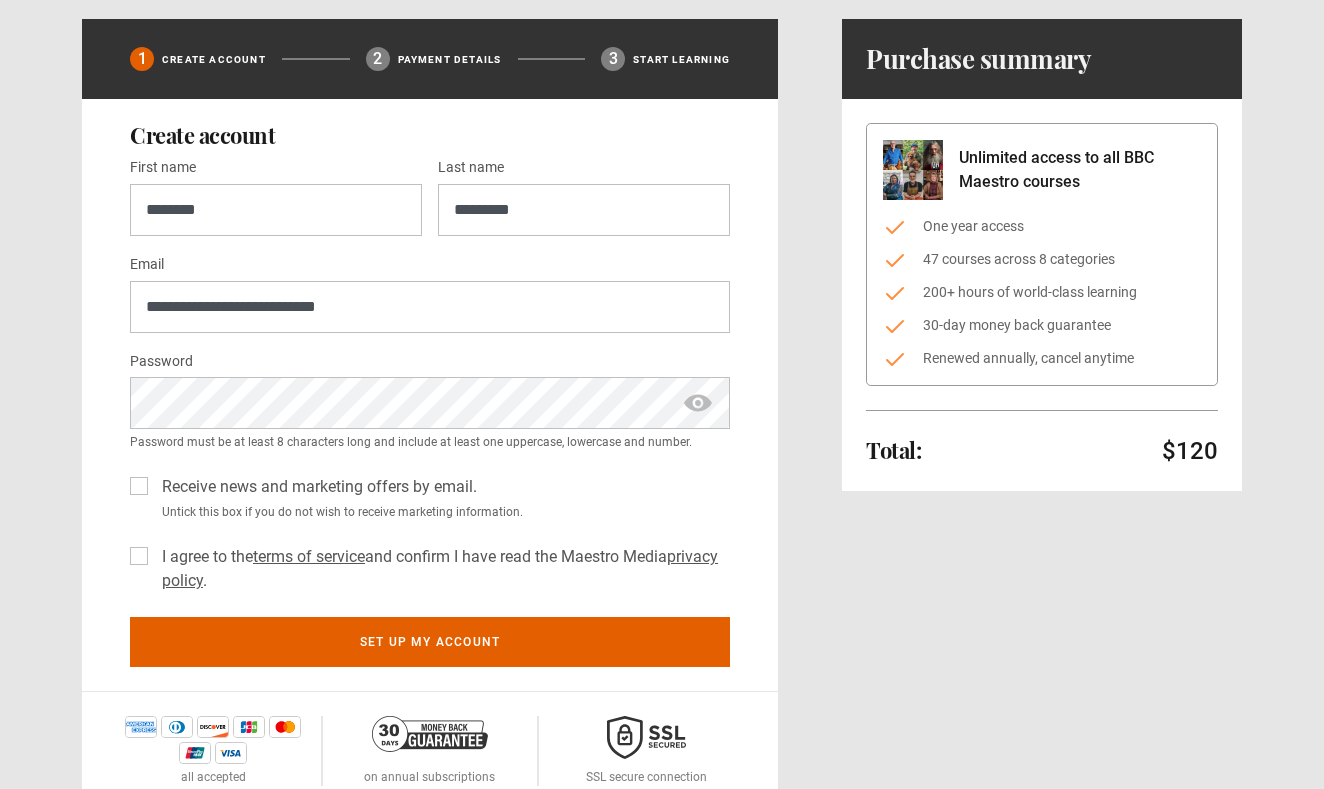 scroll, scrollTop: 129, scrollLeft: 0, axis: vertical 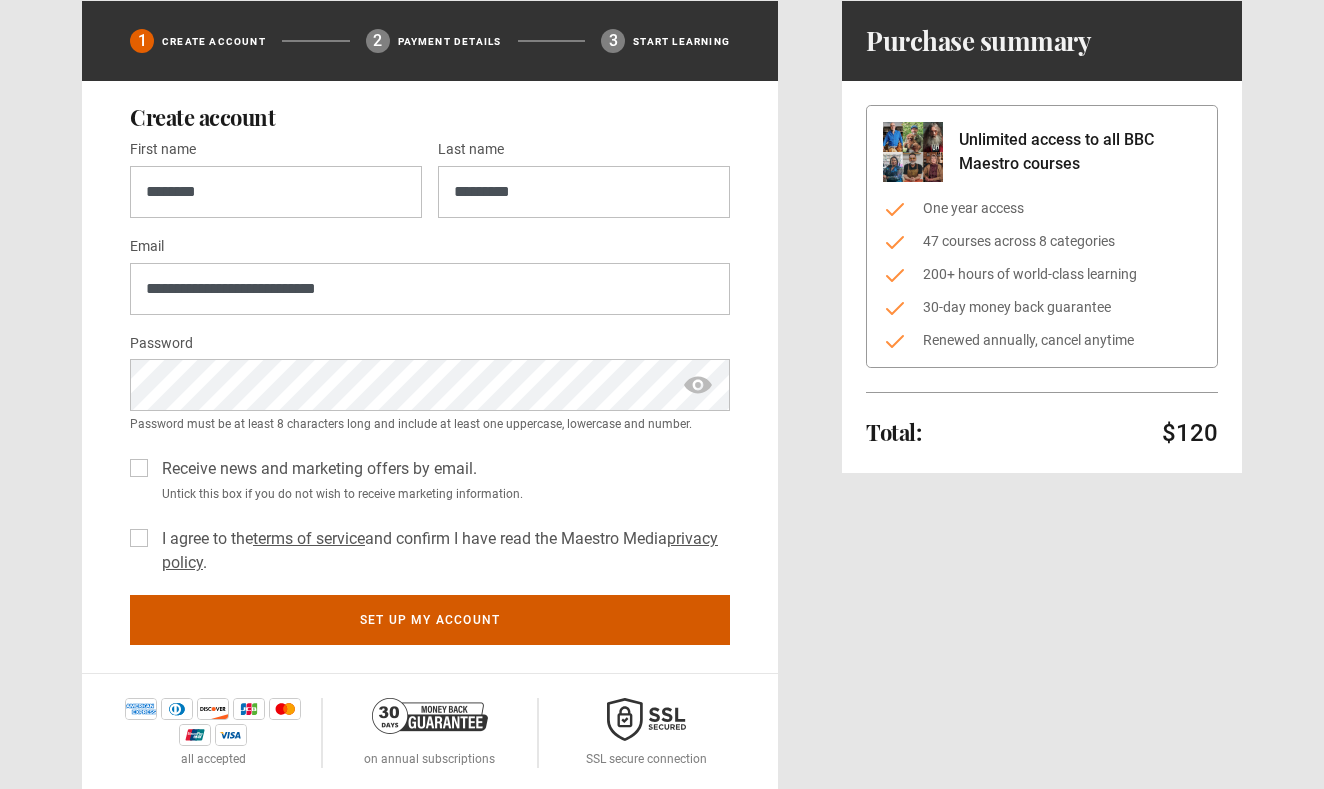 click on "Set up my account" at bounding box center [430, 620] 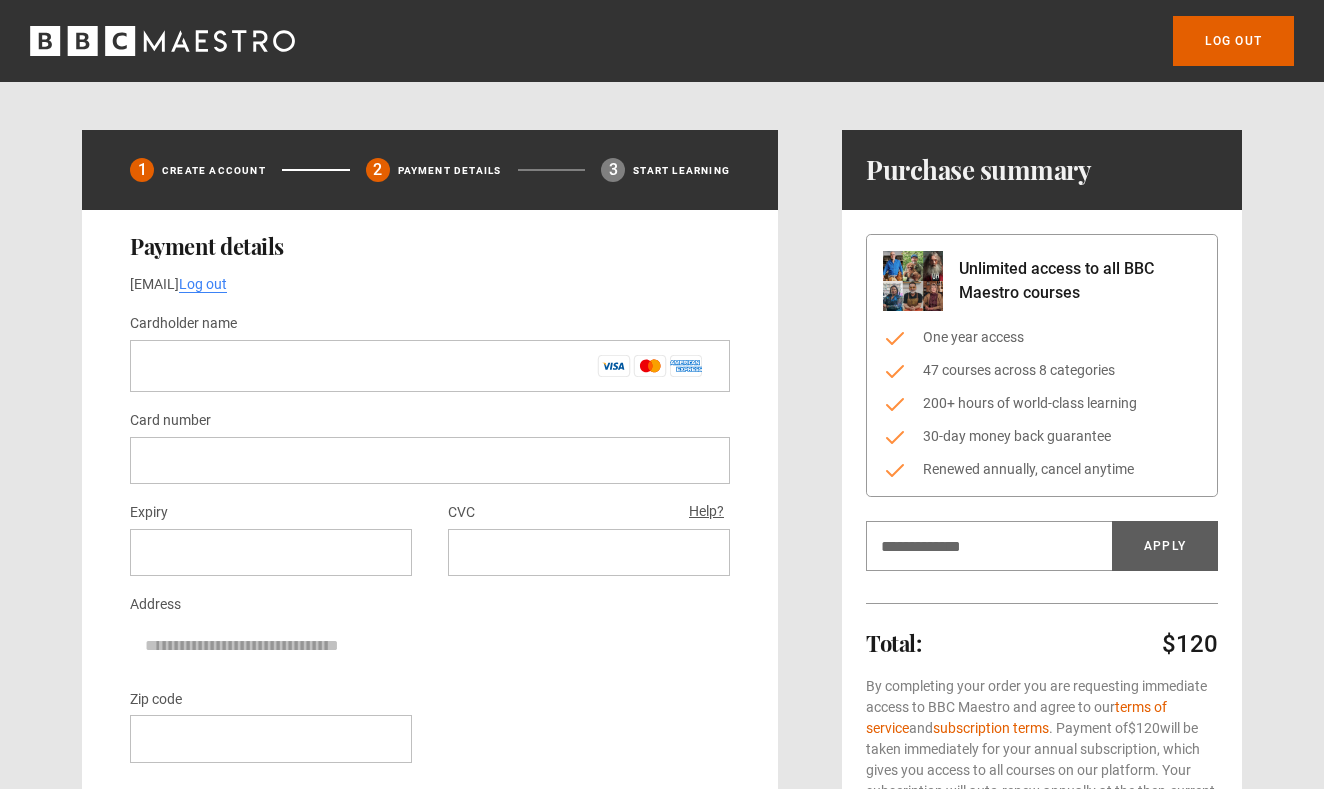 scroll, scrollTop: 0, scrollLeft: 0, axis: both 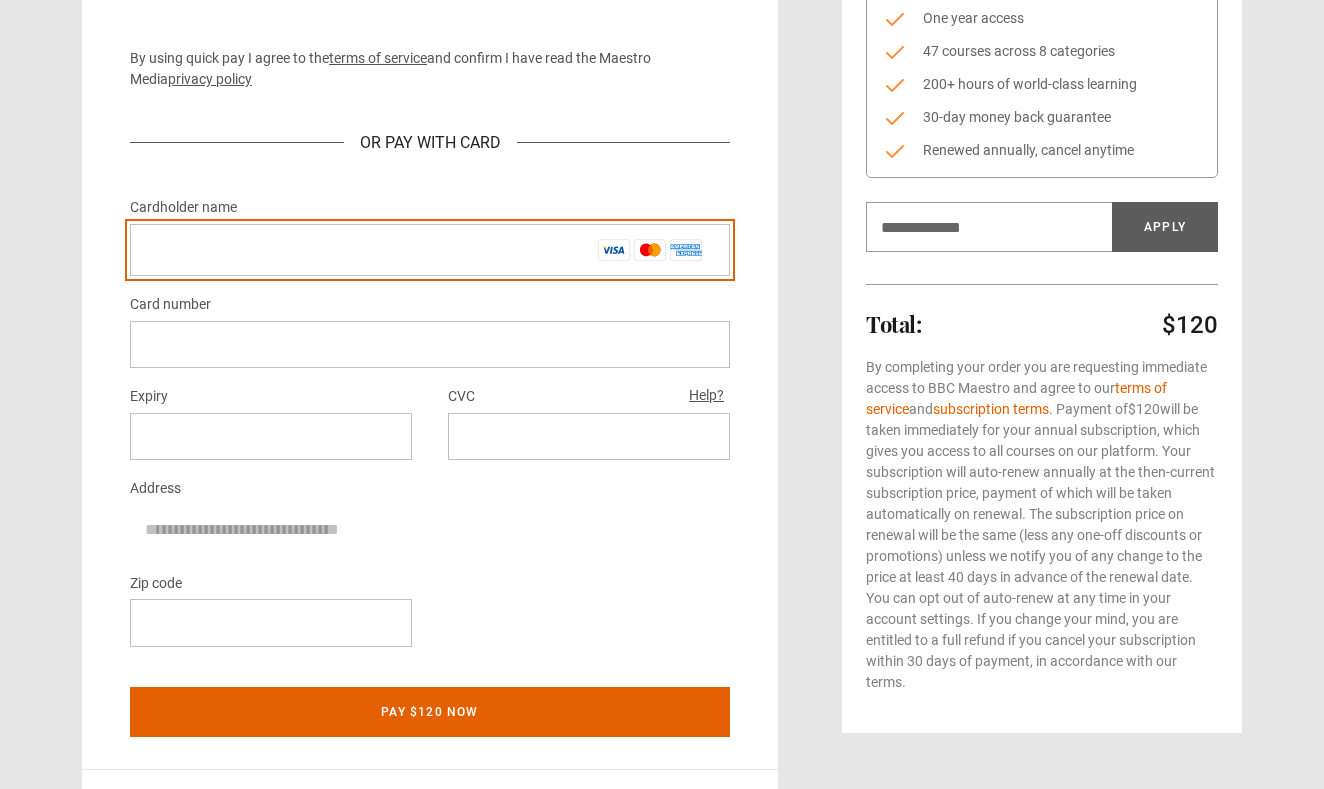 click on "Cardholder name  *" at bounding box center (430, 250) 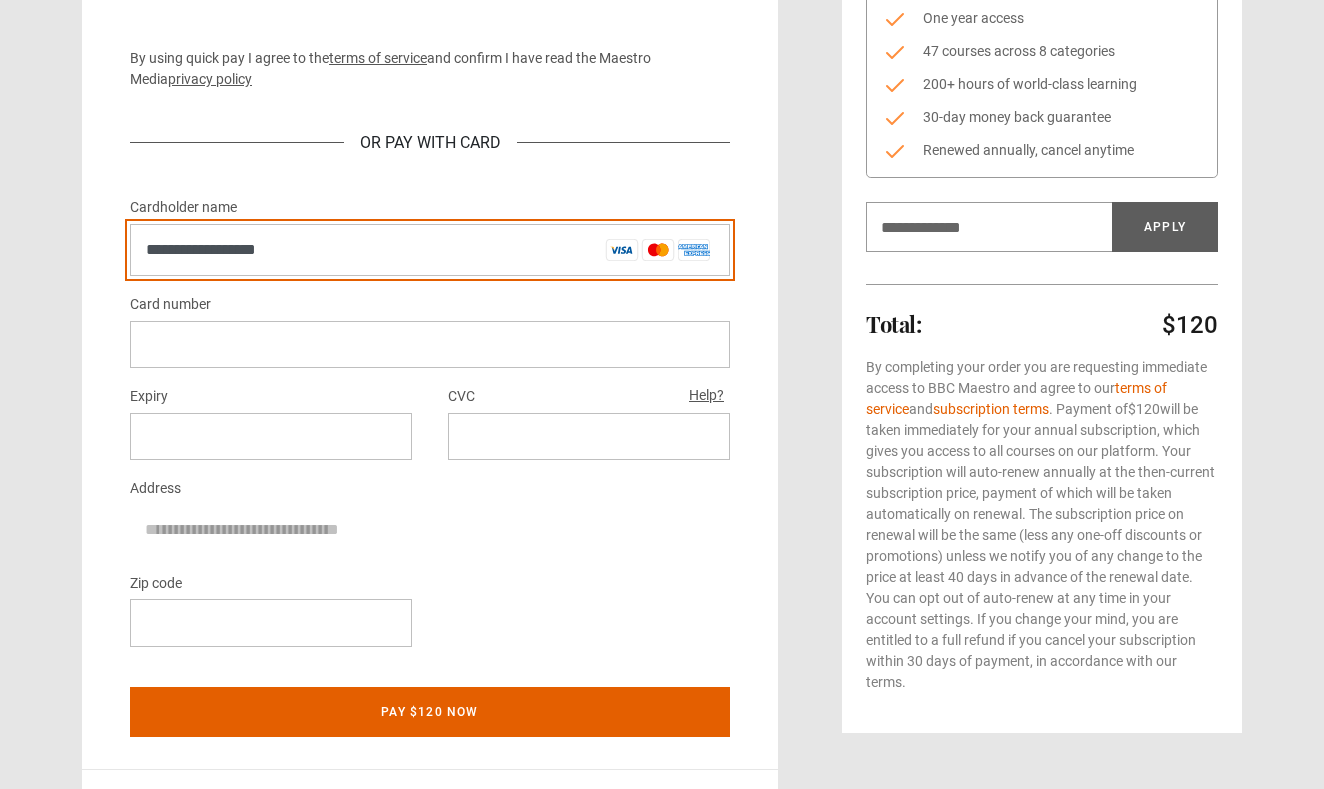 type on "**********" 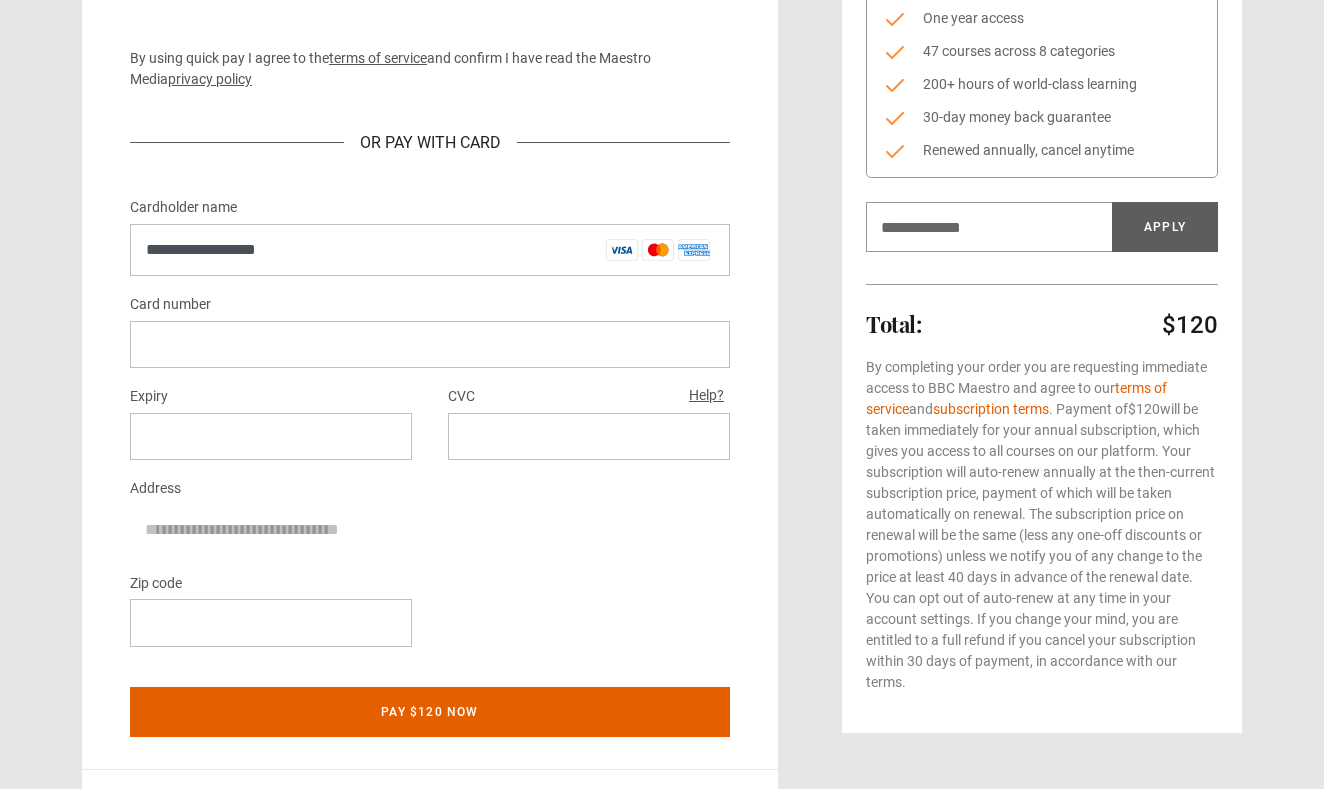click on "**********" at bounding box center (662, 349) 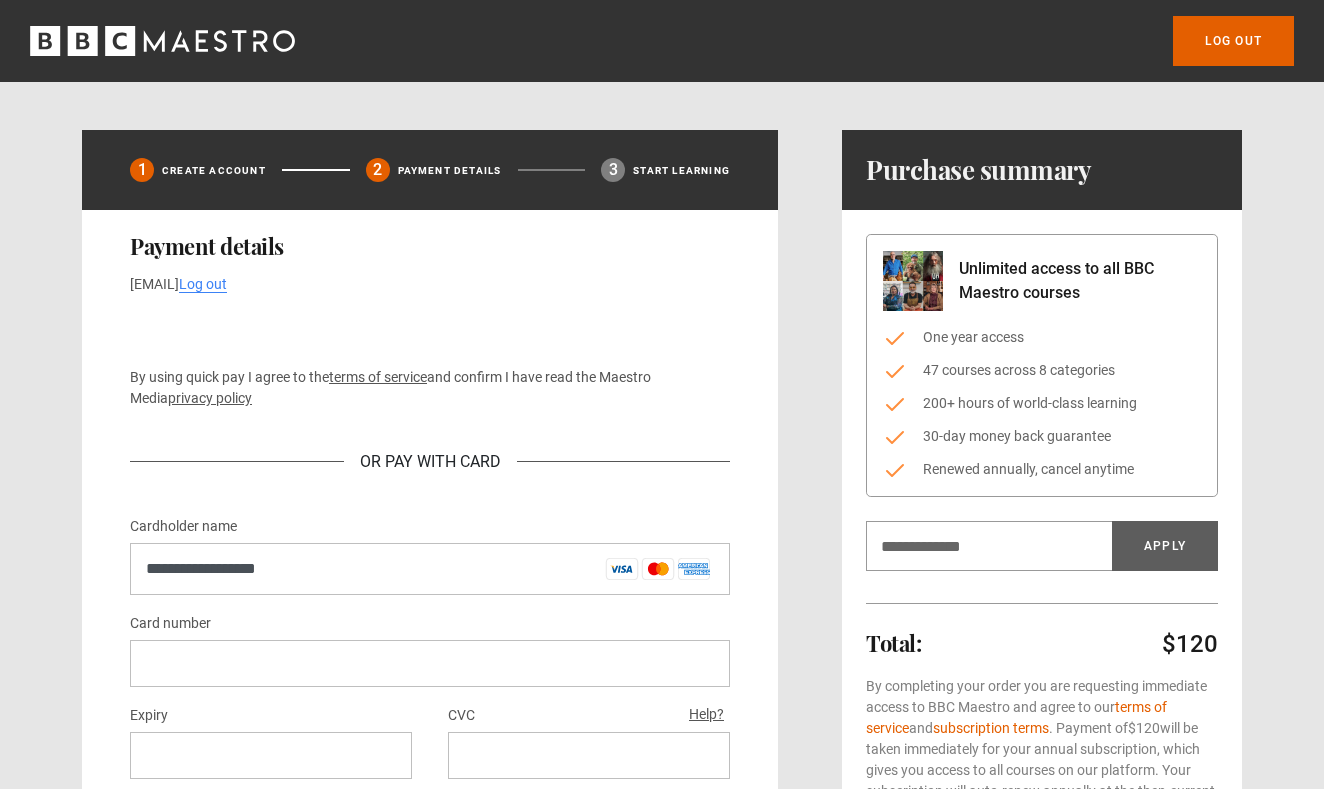 scroll, scrollTop: 0, scrollLeft: 0, axis: both 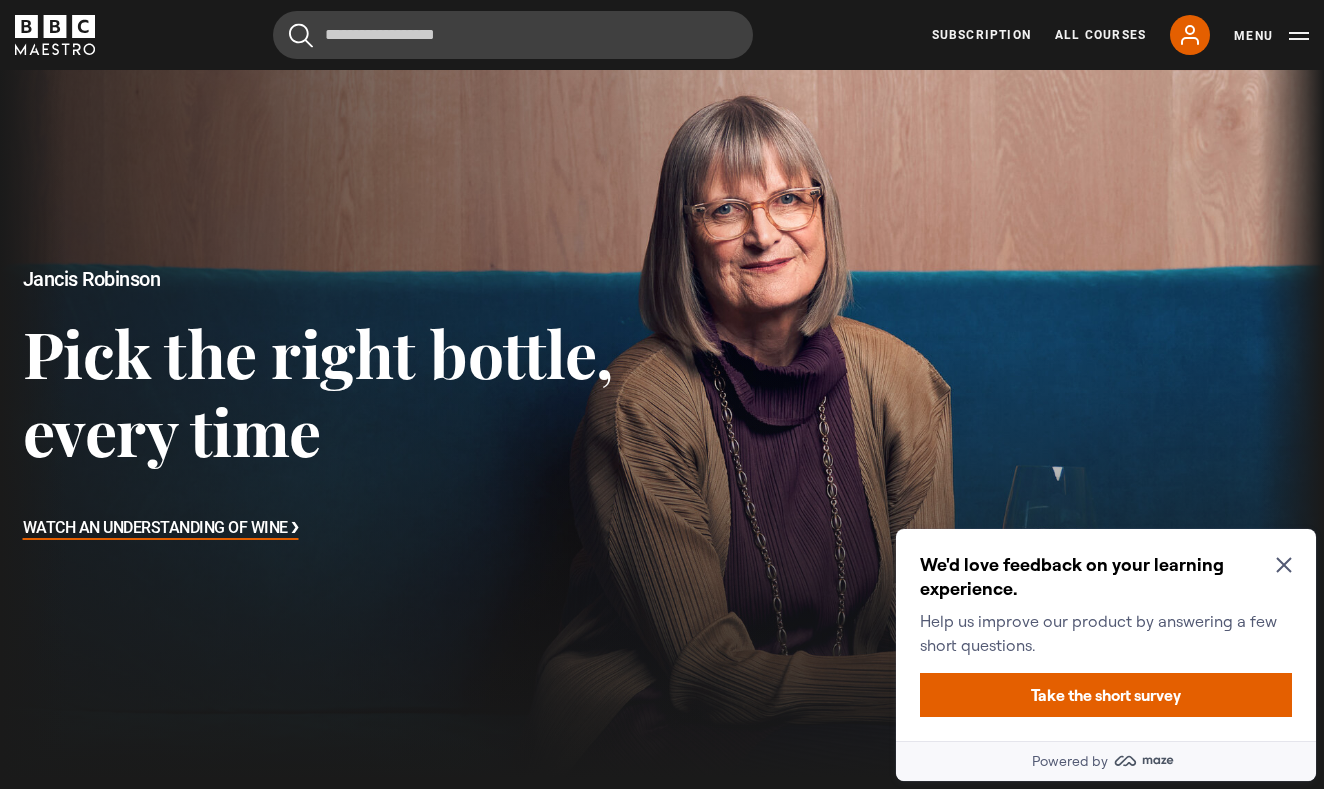 click 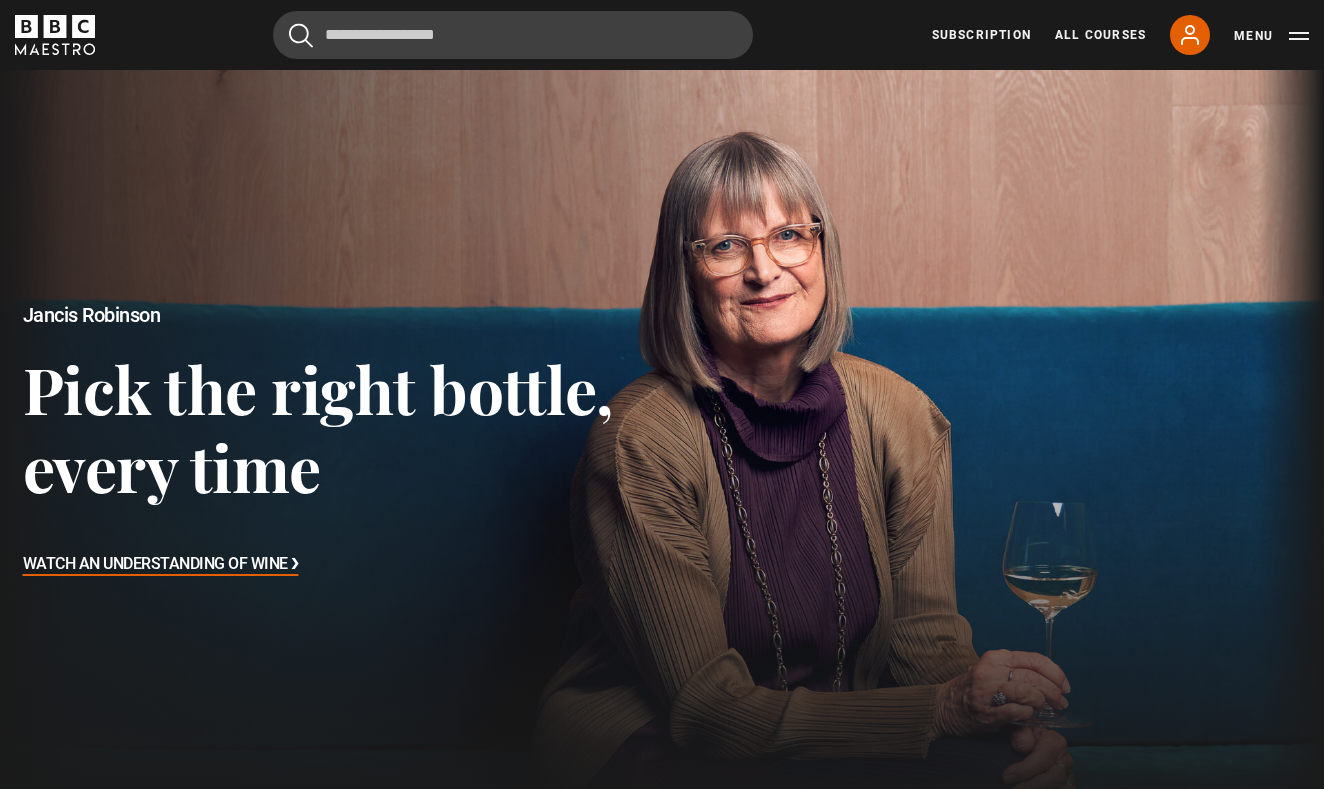 scroll, scrollTop: 0, scrollLeft: 0, axis: both 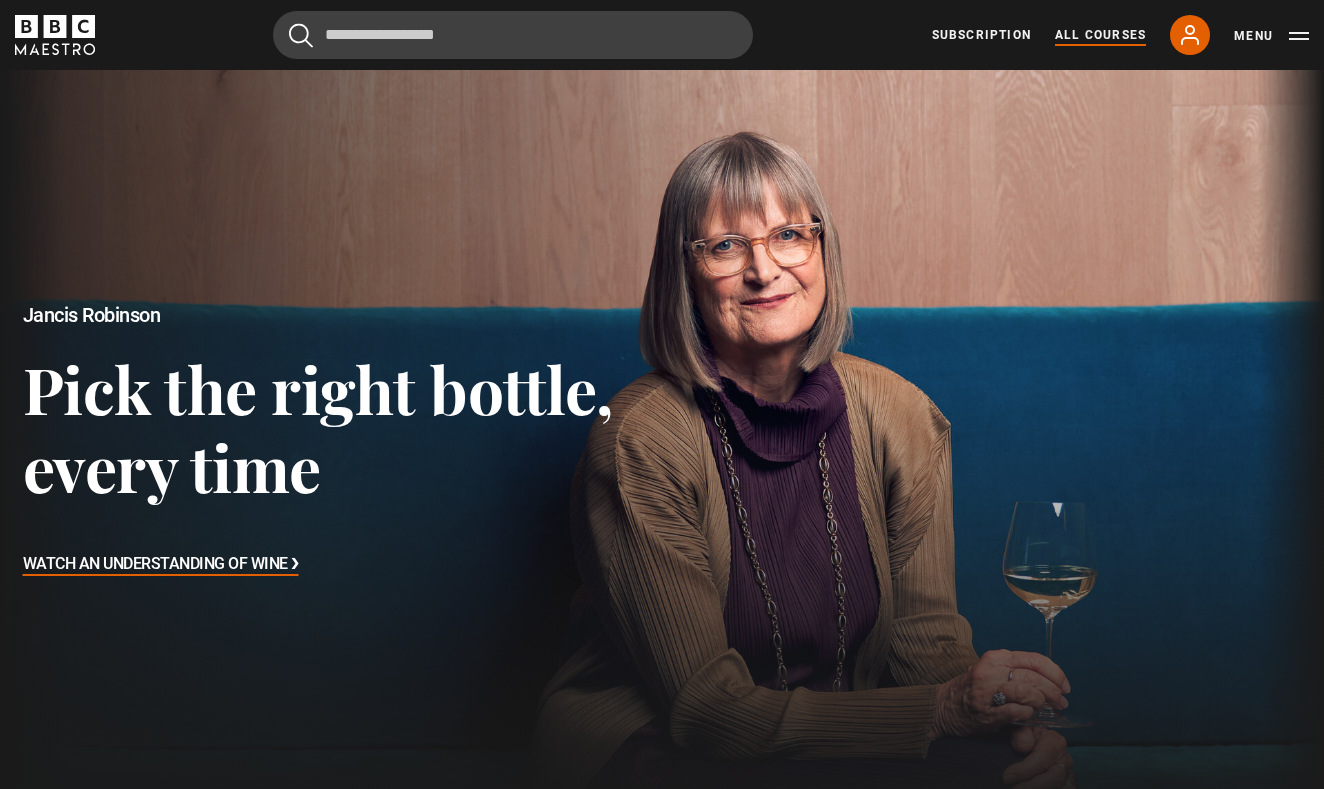 click on "All Courses" at bounding box center [1100, 35] 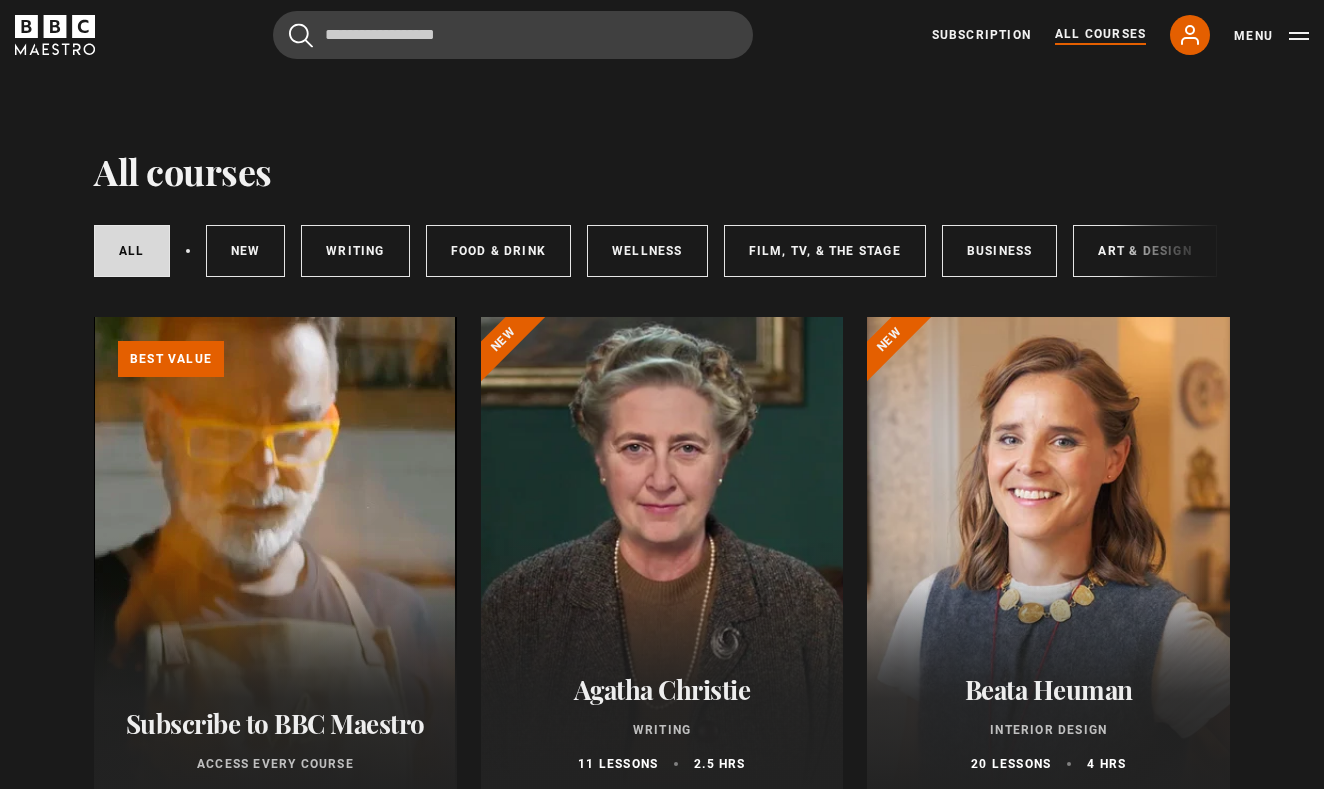 scroll, scrollTop: 0, scrollLeft: 0, axis: both 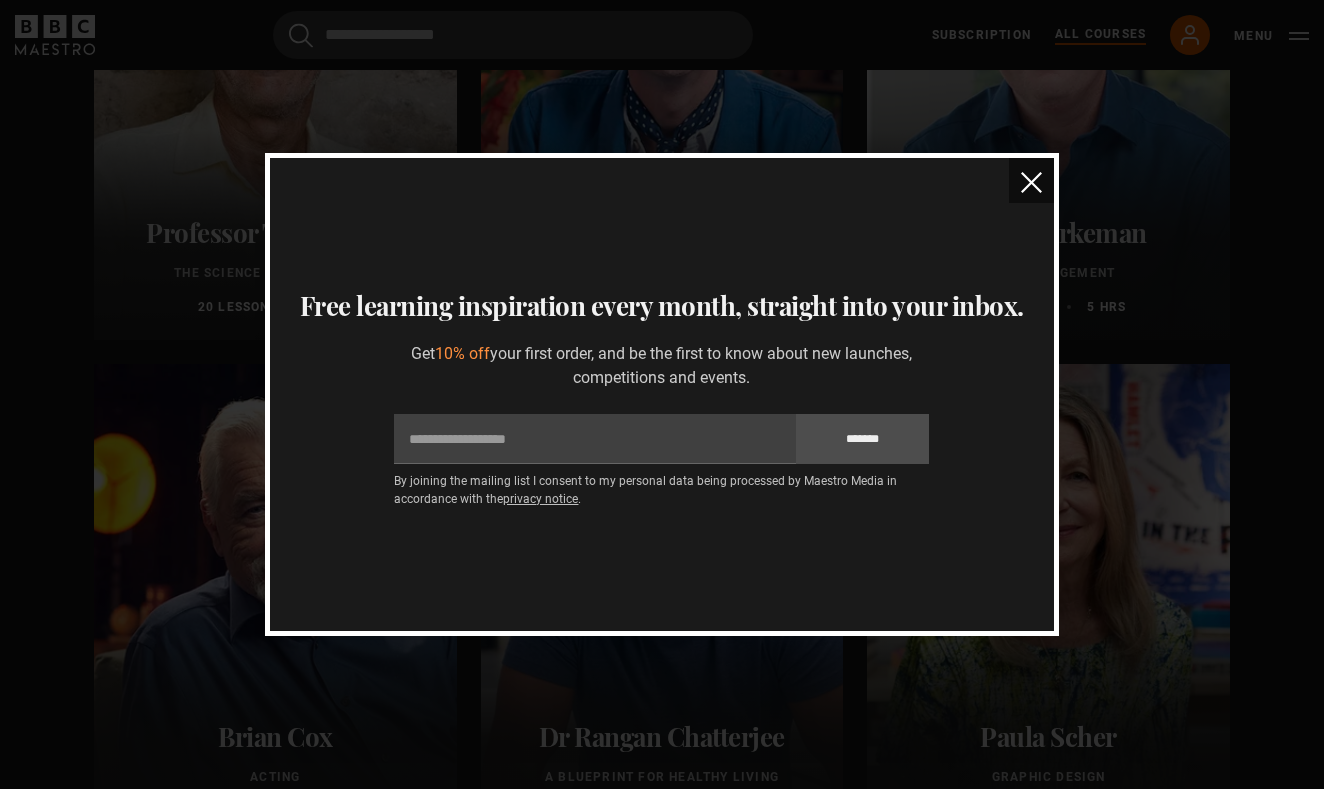 click at bounding box center (1031, 182) 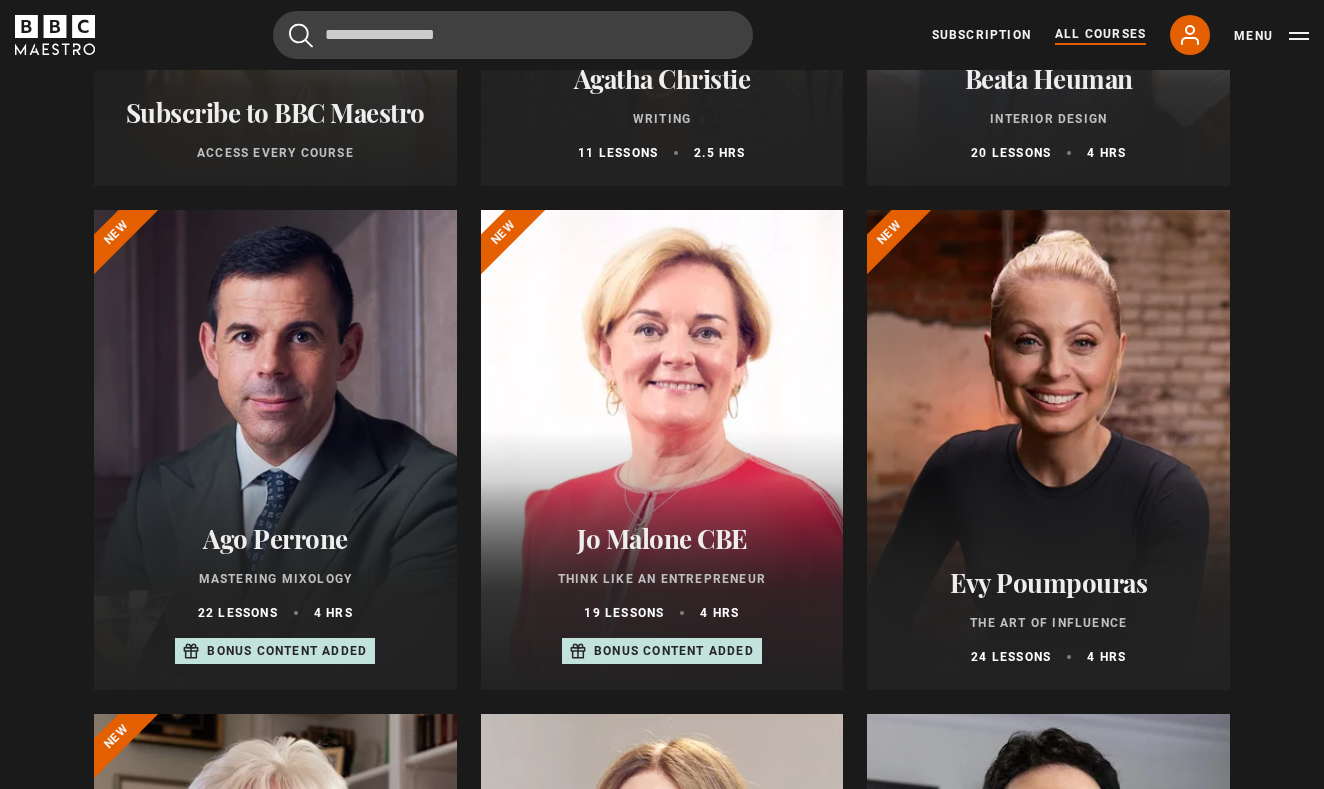 scroll, scrollTop: 636, scrollLeft: 0, axis: vertical 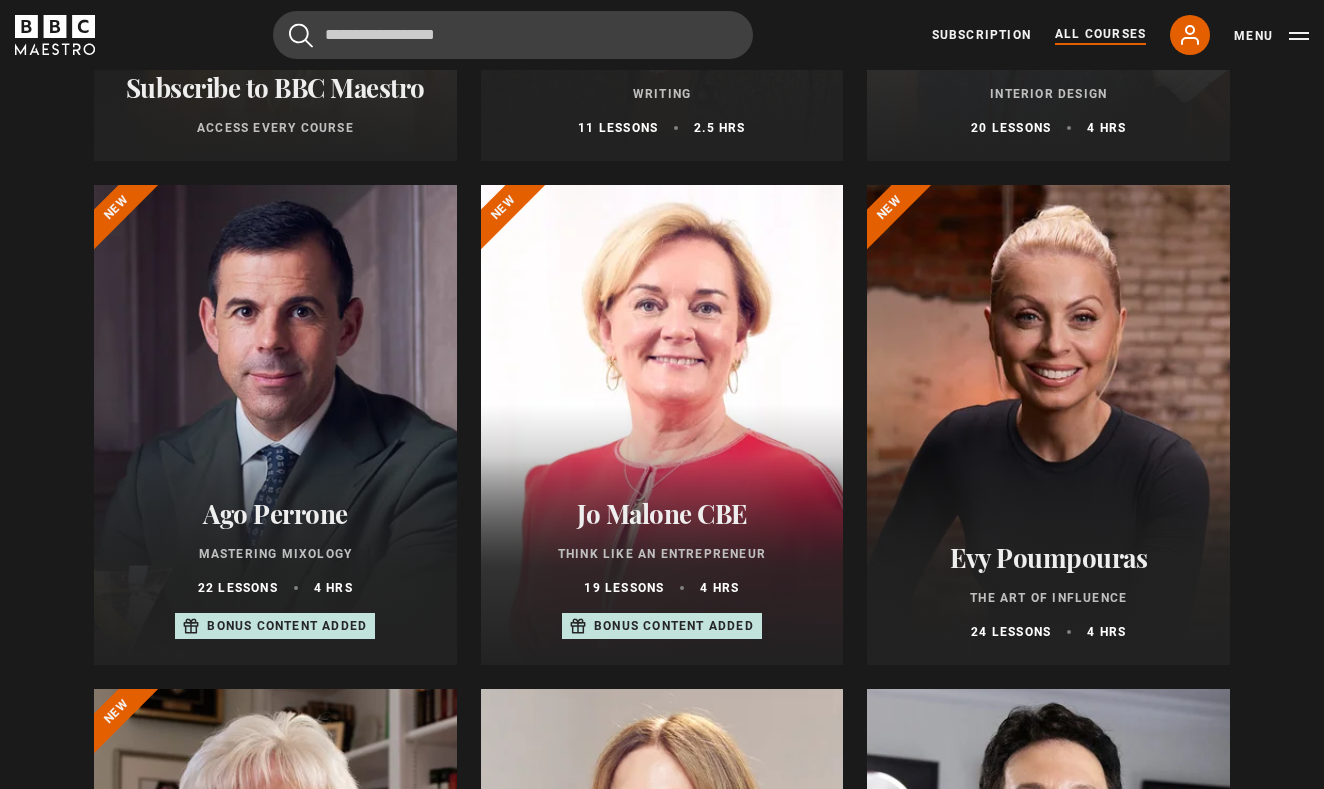 click at bounding box center (1048, 425) 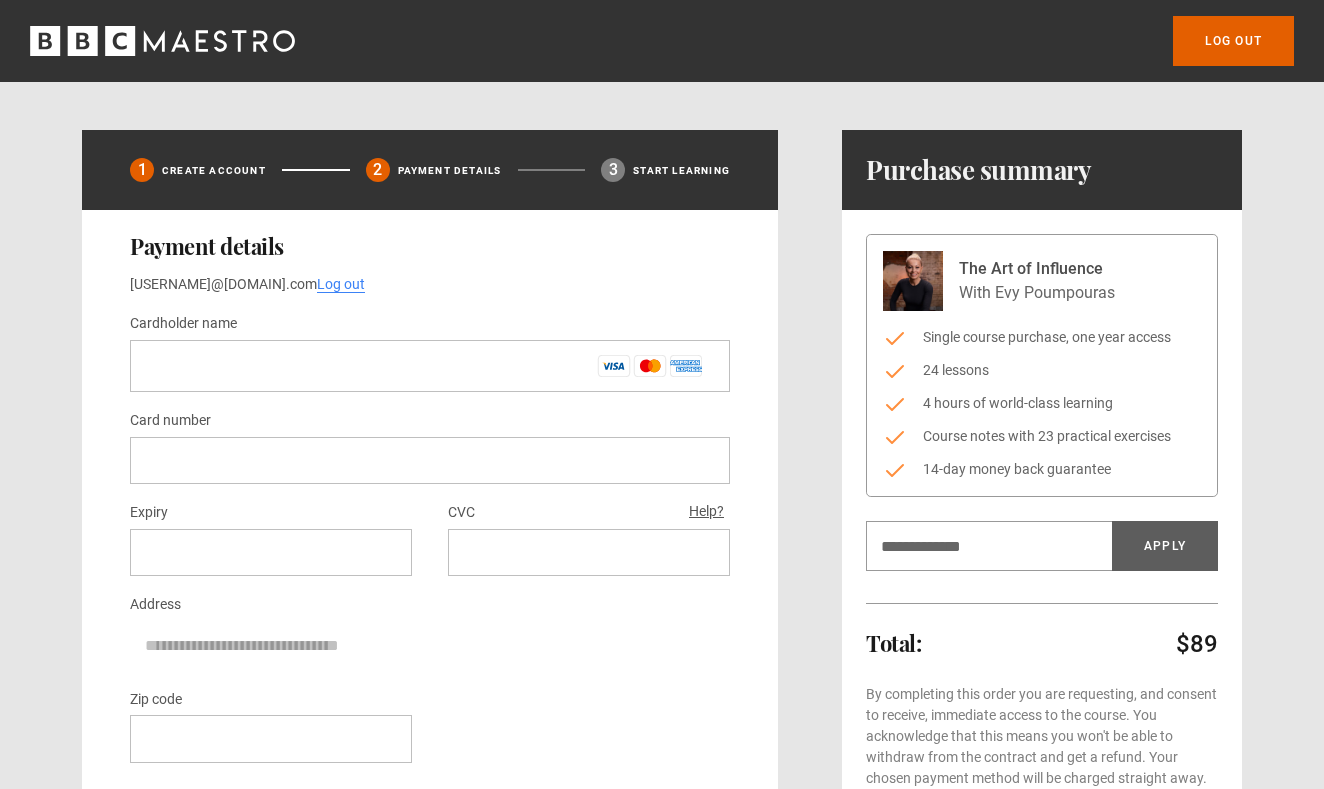 scroll, scrollTop: 0, scrollLeft: 0, axis: both 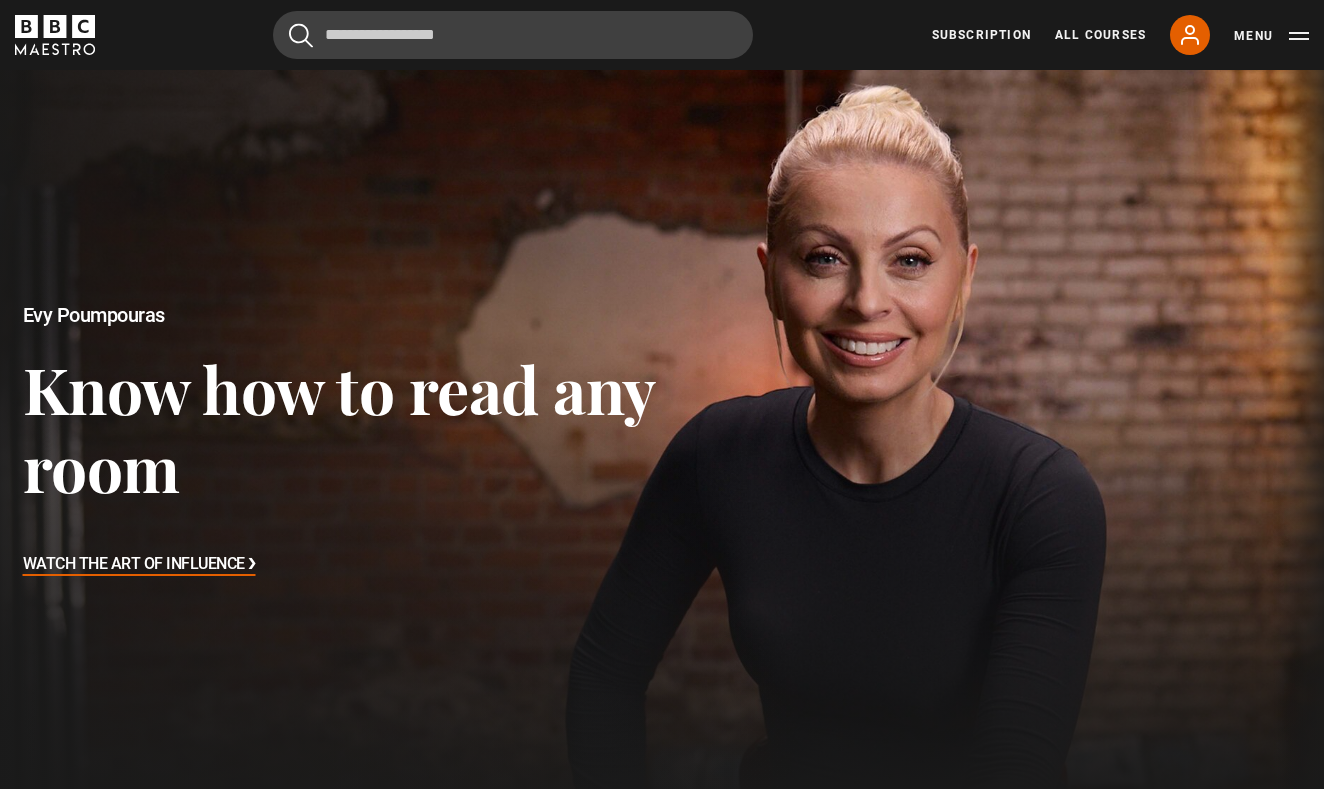click on "Watch
The Art of Influence ❯" at bounding box center [139, 565] 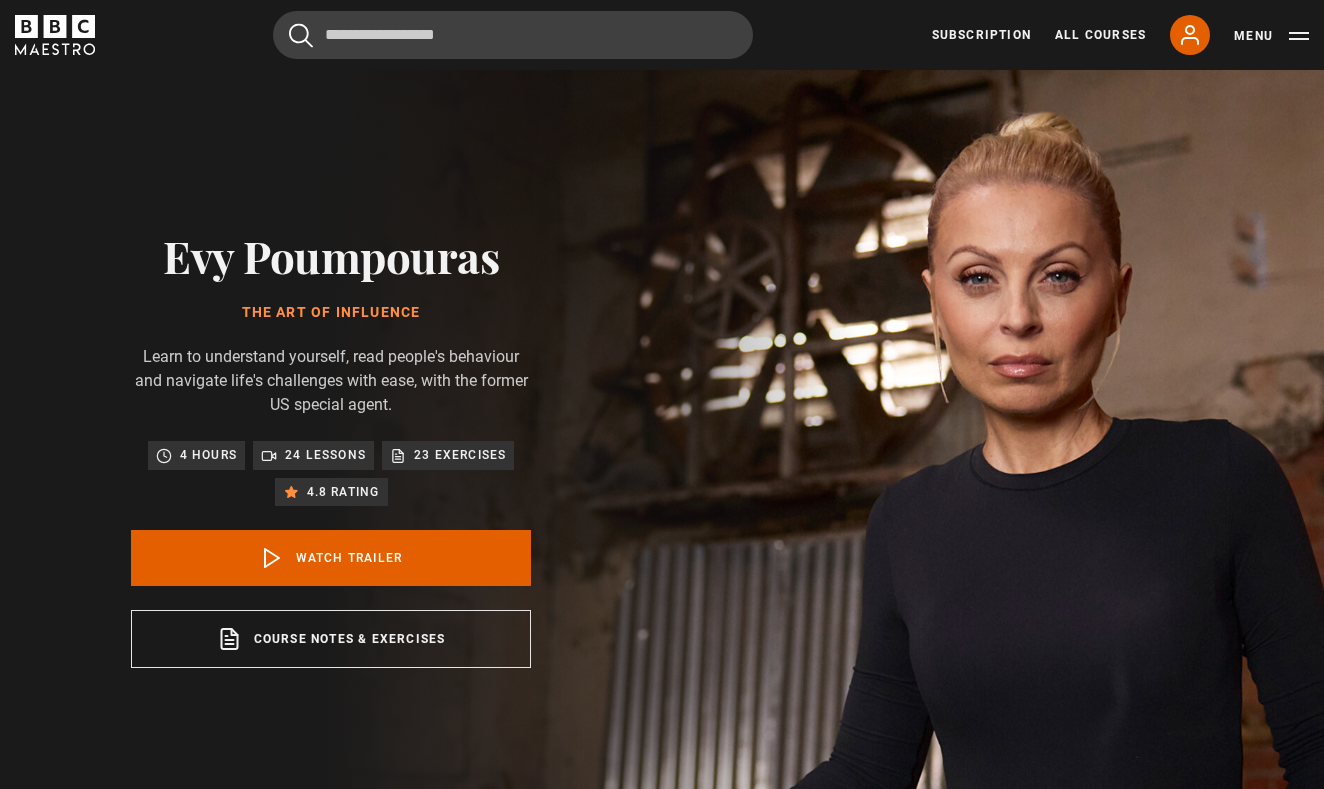 scroll, scrollTop: 0, scrollLeft: 0, axis: both 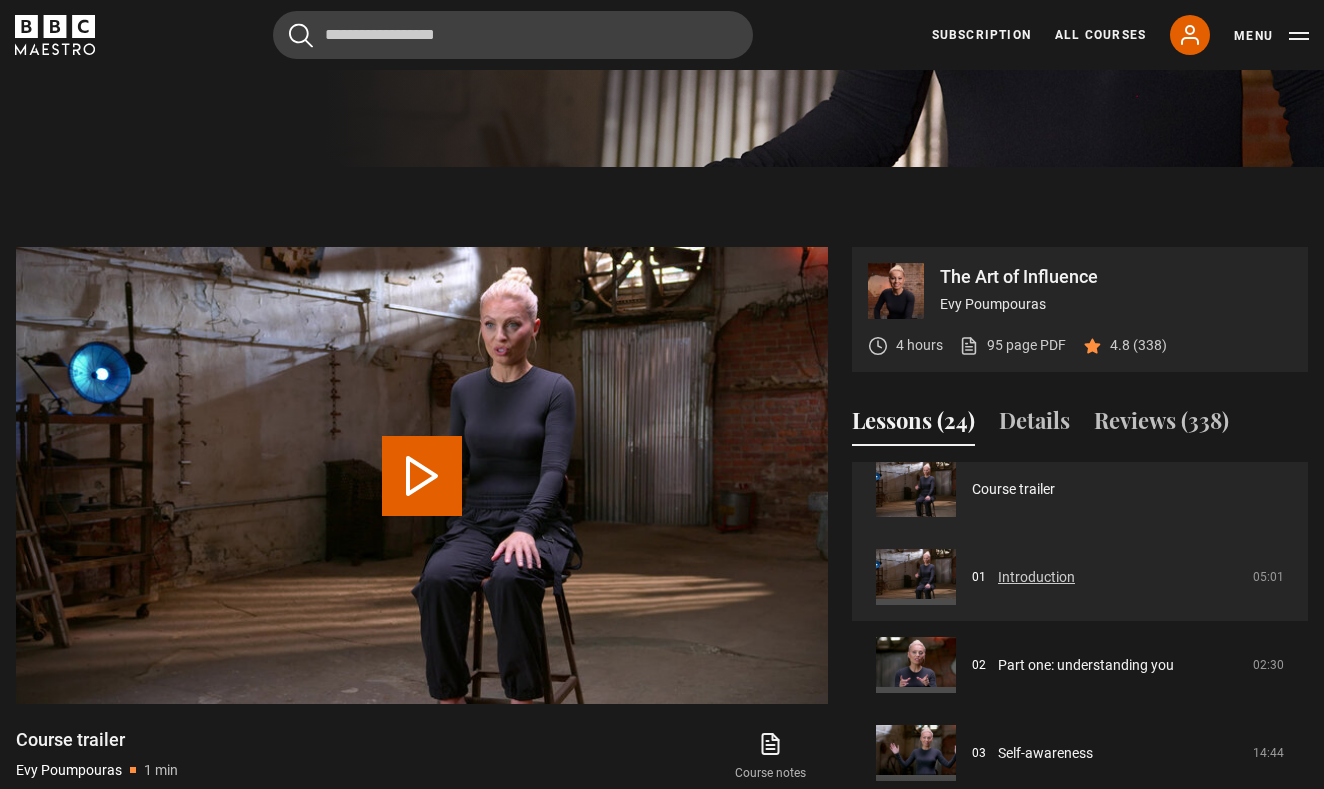 click on "Introduction" at bounding box center [1036, 577] 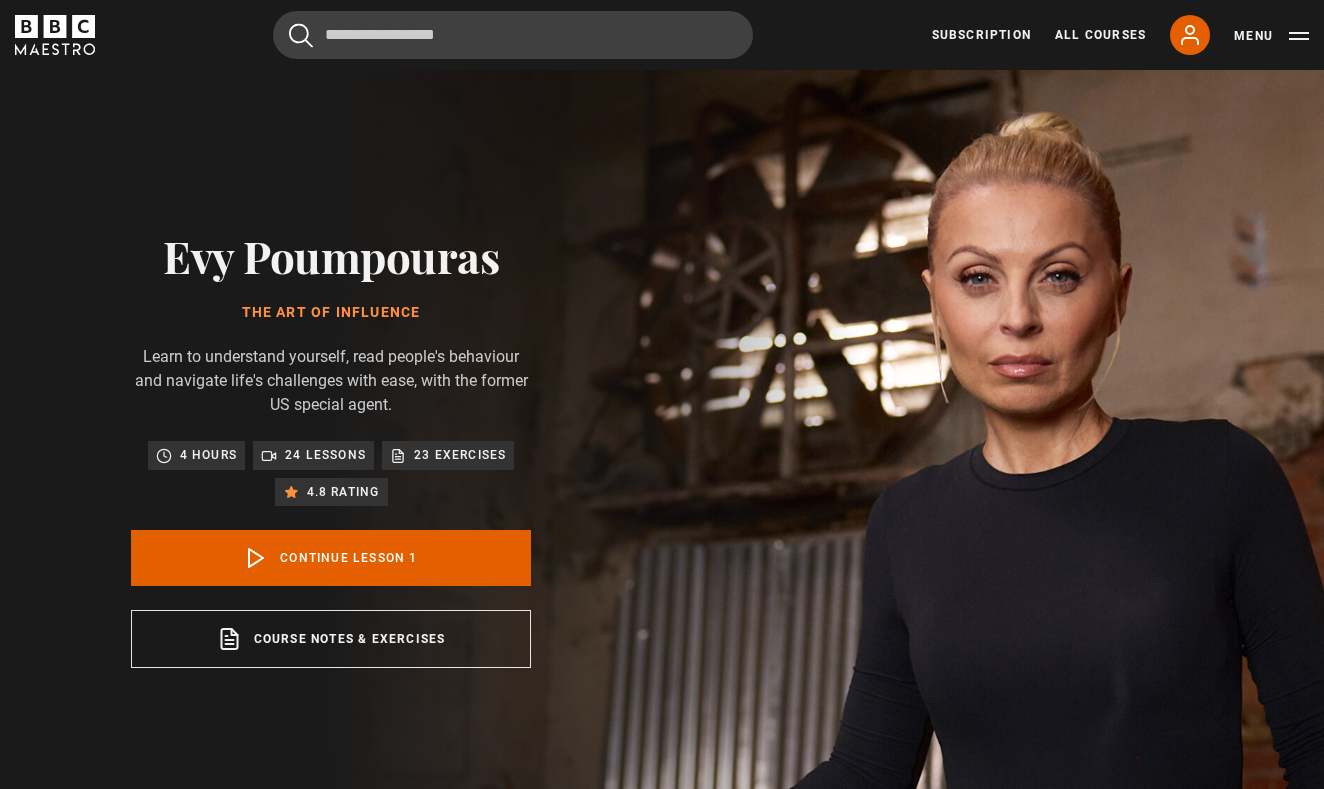 scroll, scrollTop: 826, scrollLeft: 0, axis: vertical 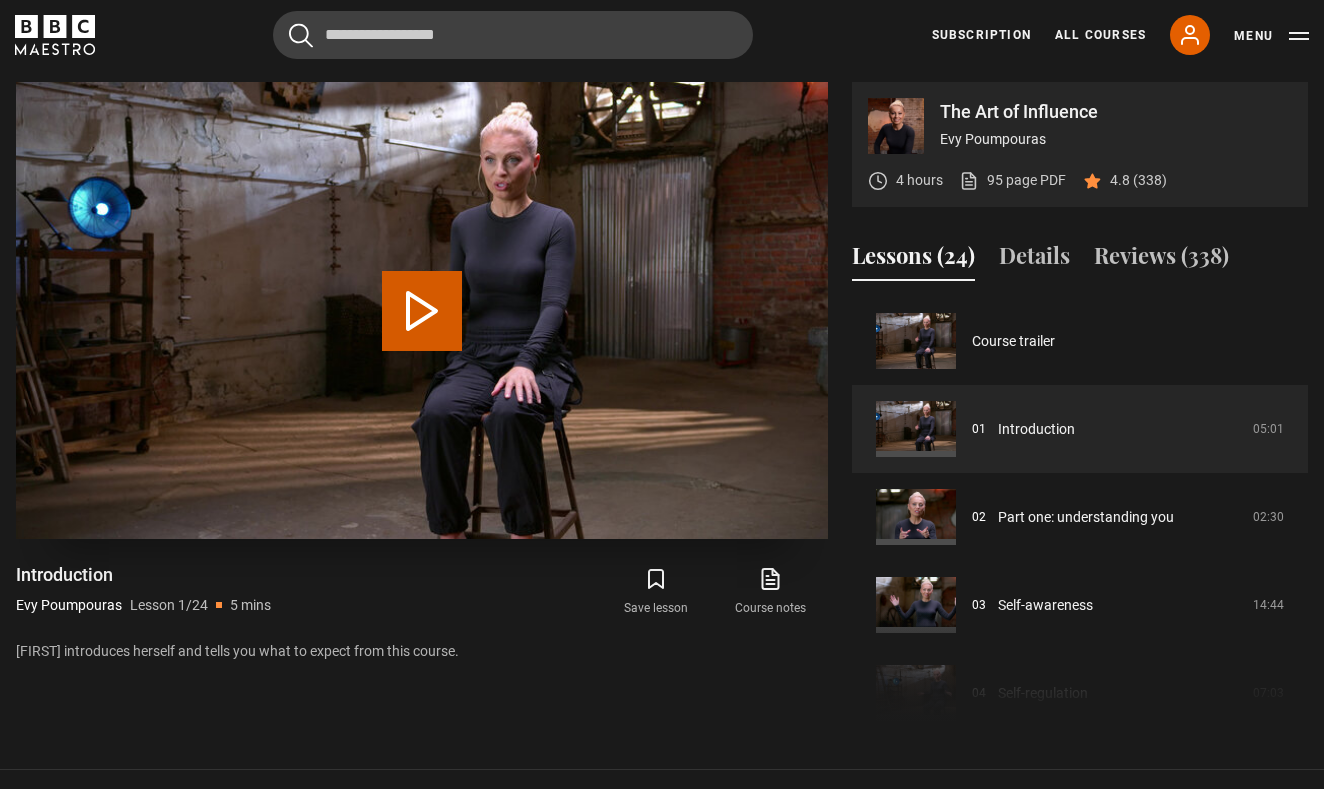 click on "Play Lesson Introduction" at bounding box center [422, 311] 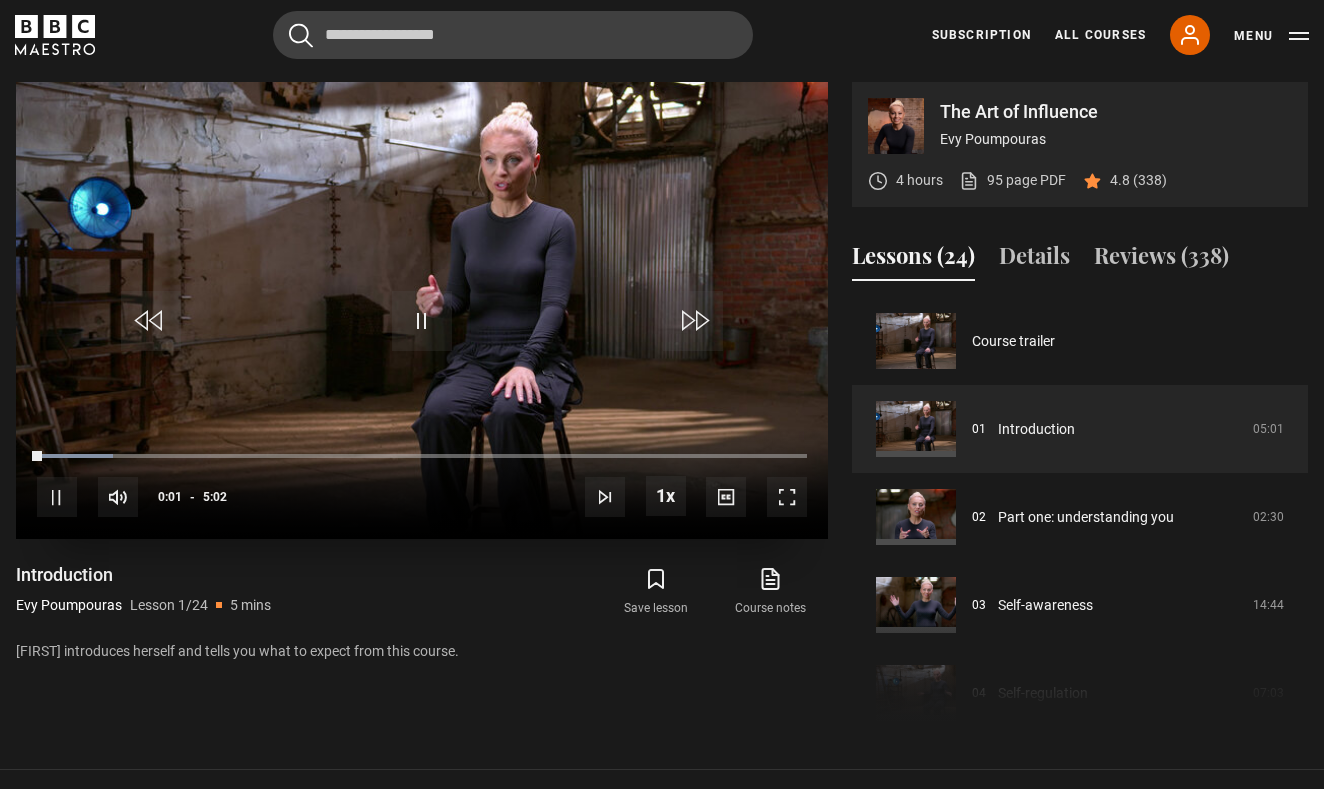 click at bounding box center [787, 497] 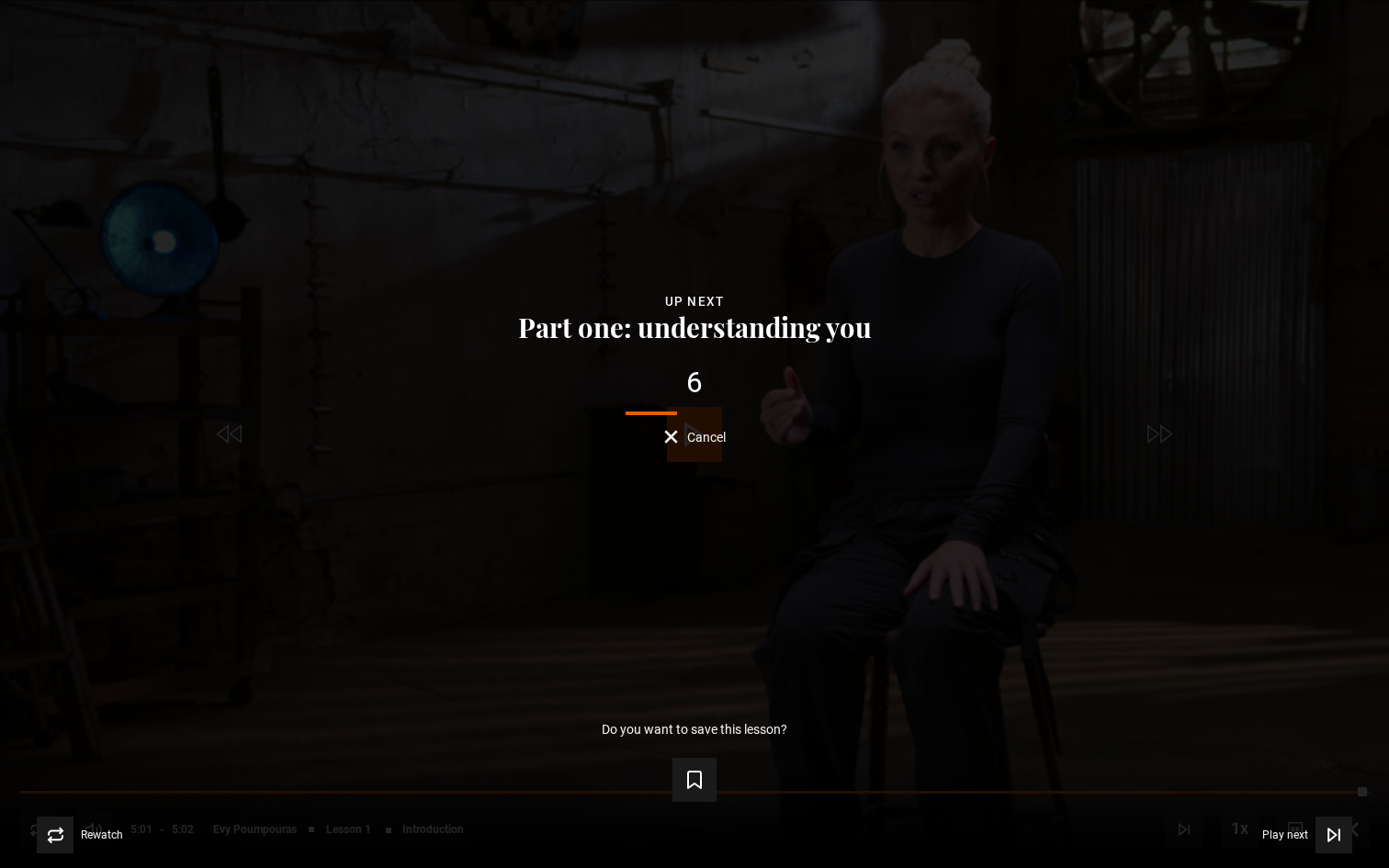 click on "Cancel" at bounding box center [694, 436] 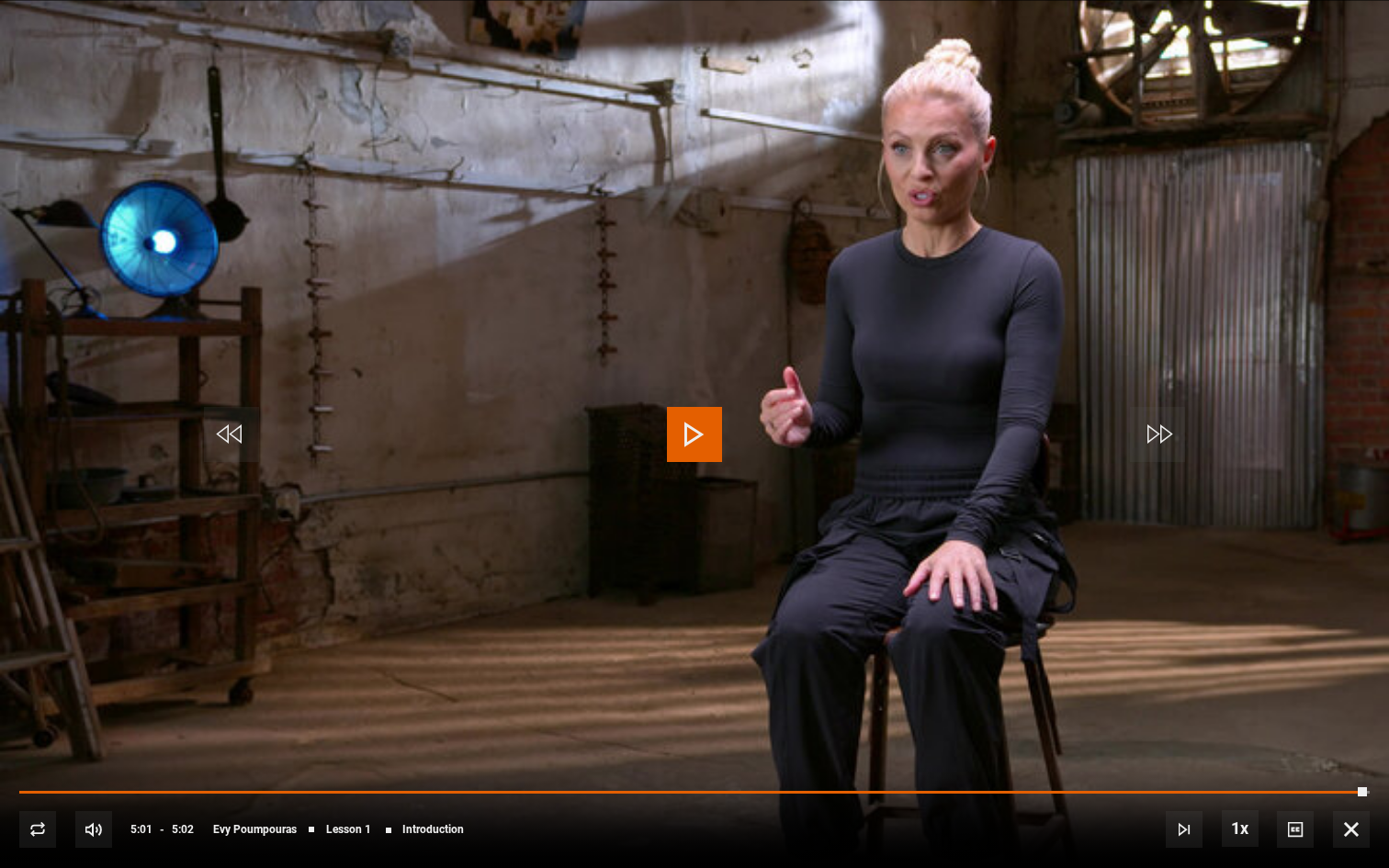 click at bounding box center (1351, 829) 